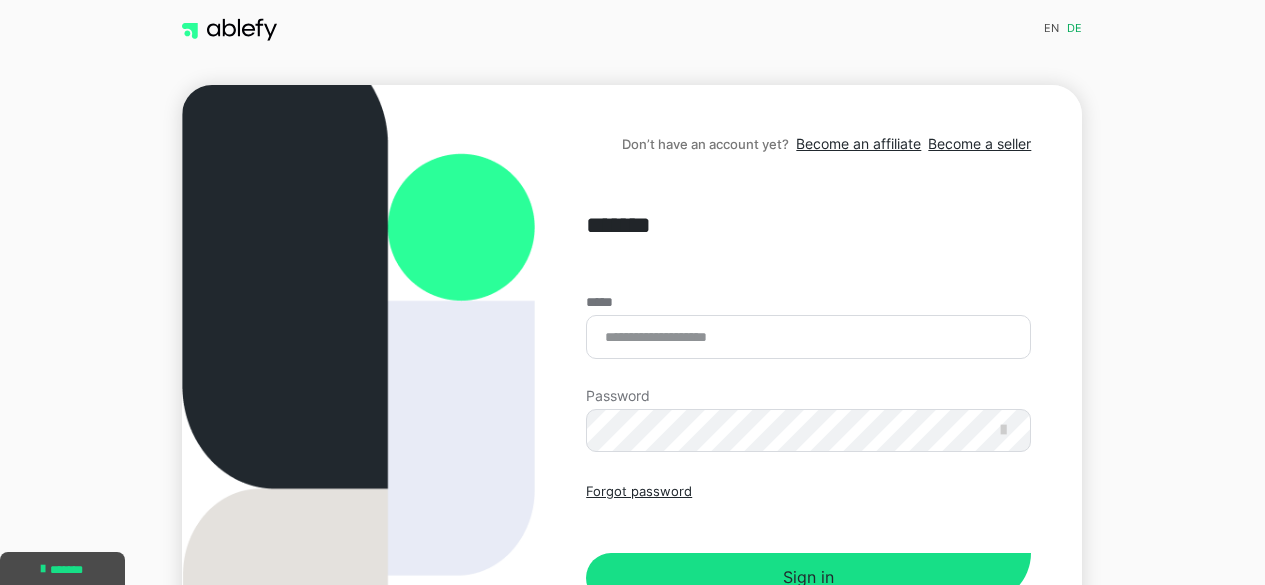 scroll, scrollTop: 0, scrollLeft: 0, axis: both 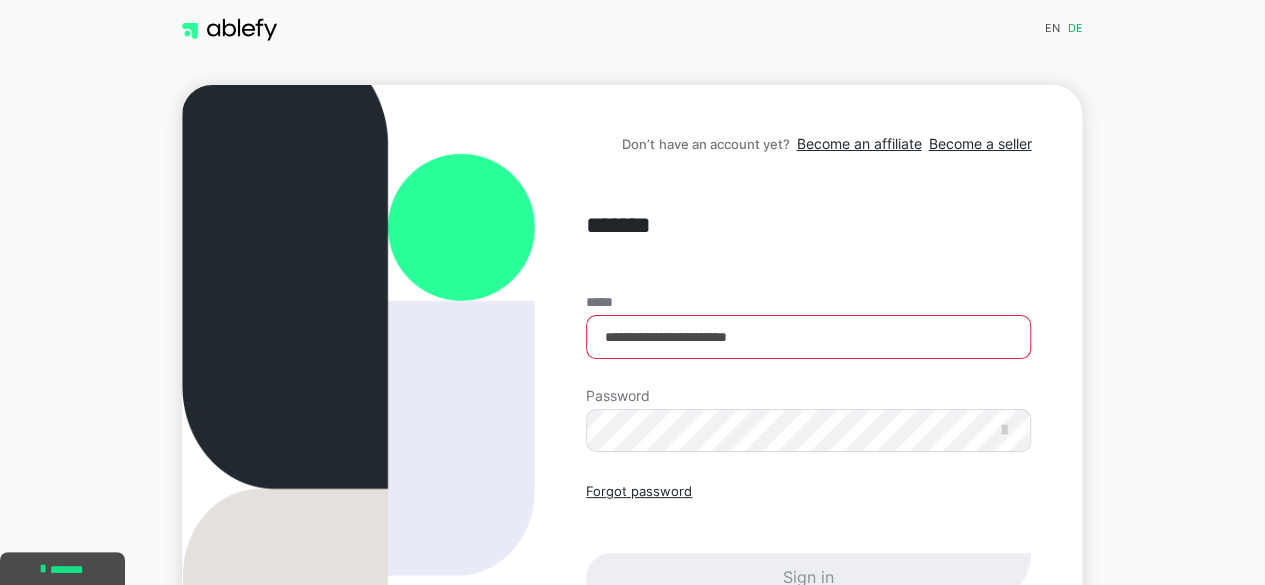 type on "**********" 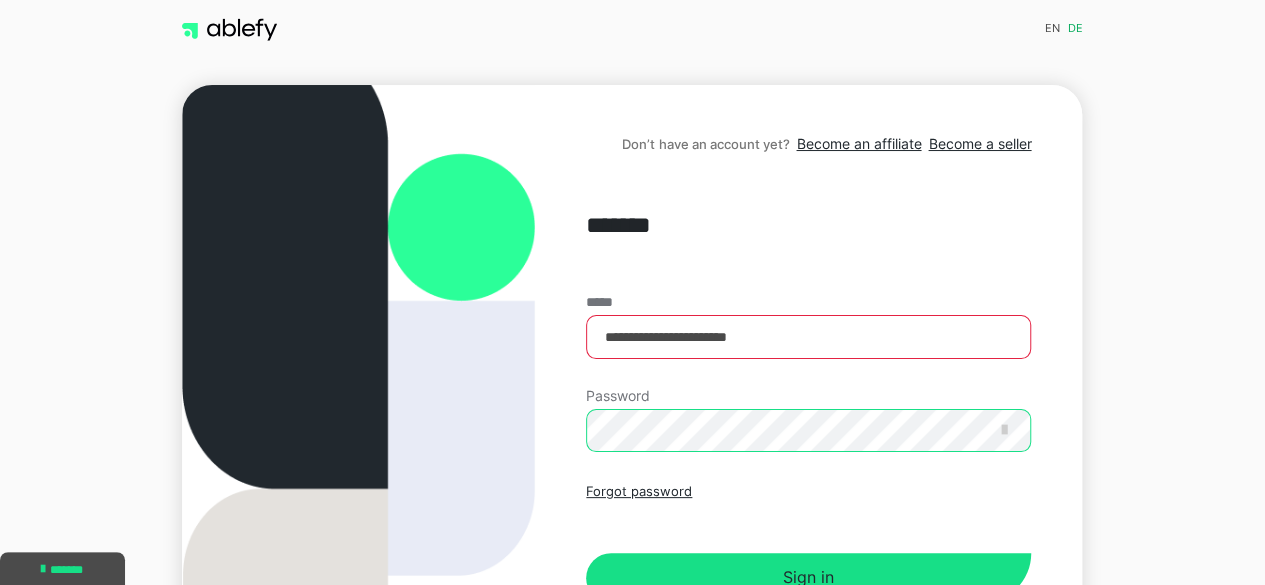 click on "Sign in" at bounding box center (808, 578) 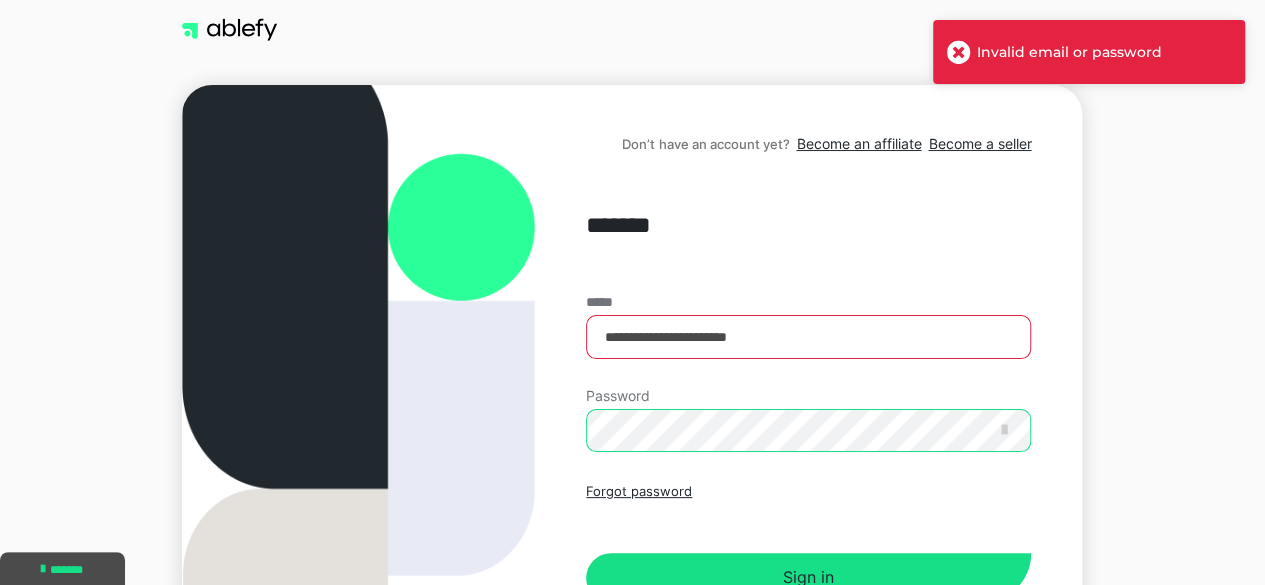 click on "Sign in" at bounding box center [808, 578] 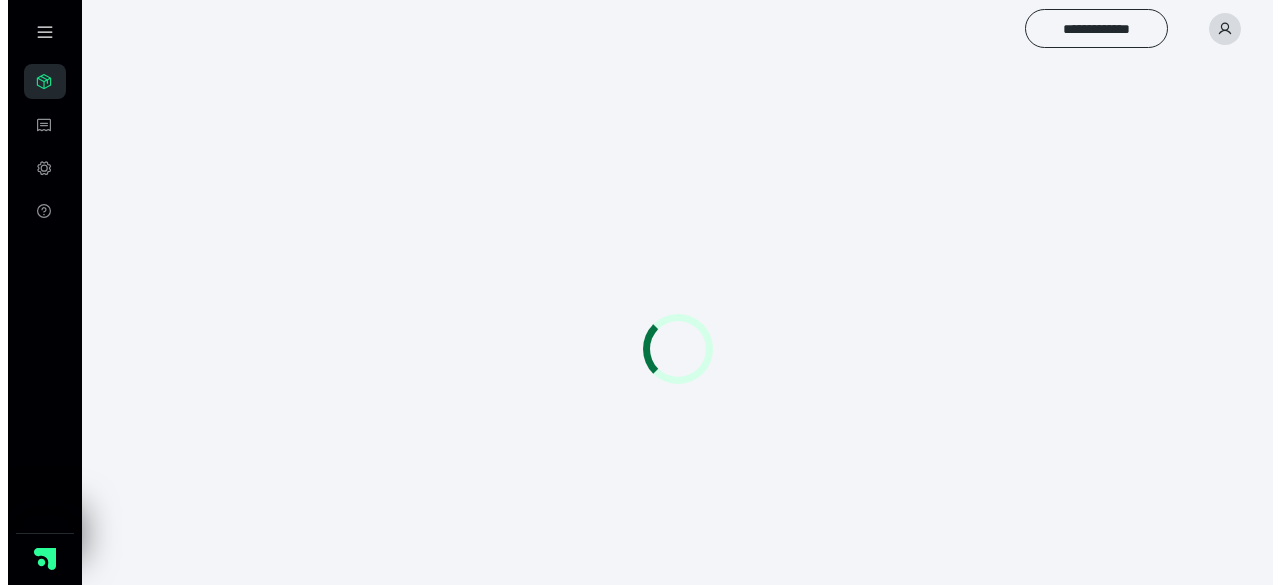 scroll, scrollTop: 0, scrollLeft: 0, axis: both 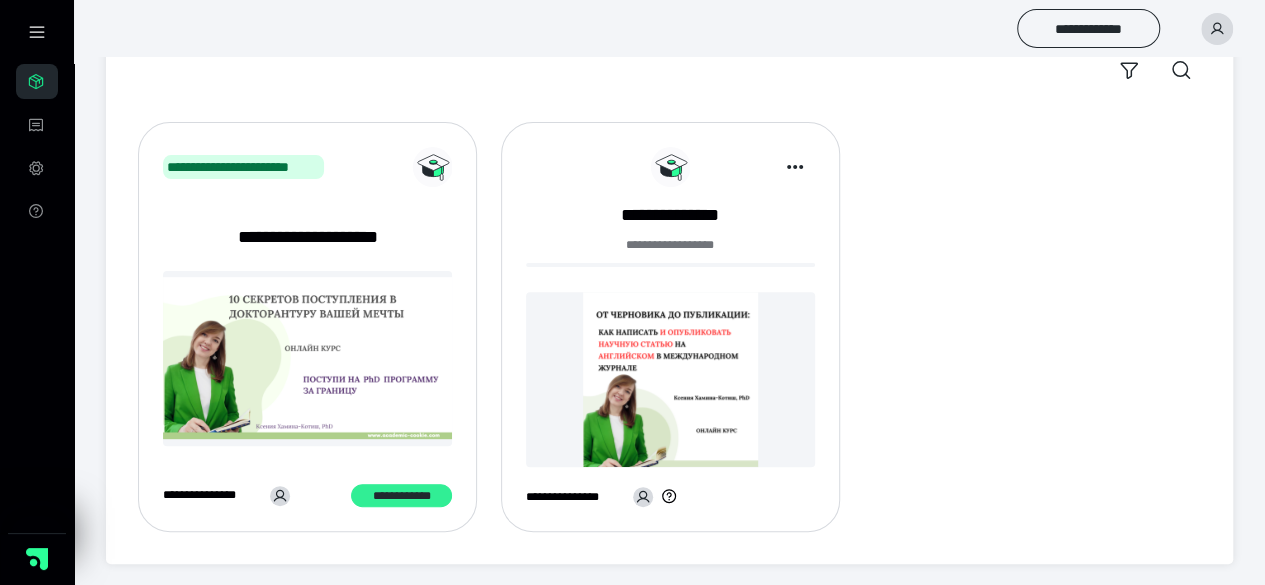 click on "**********" at bounding box center [401, 495] 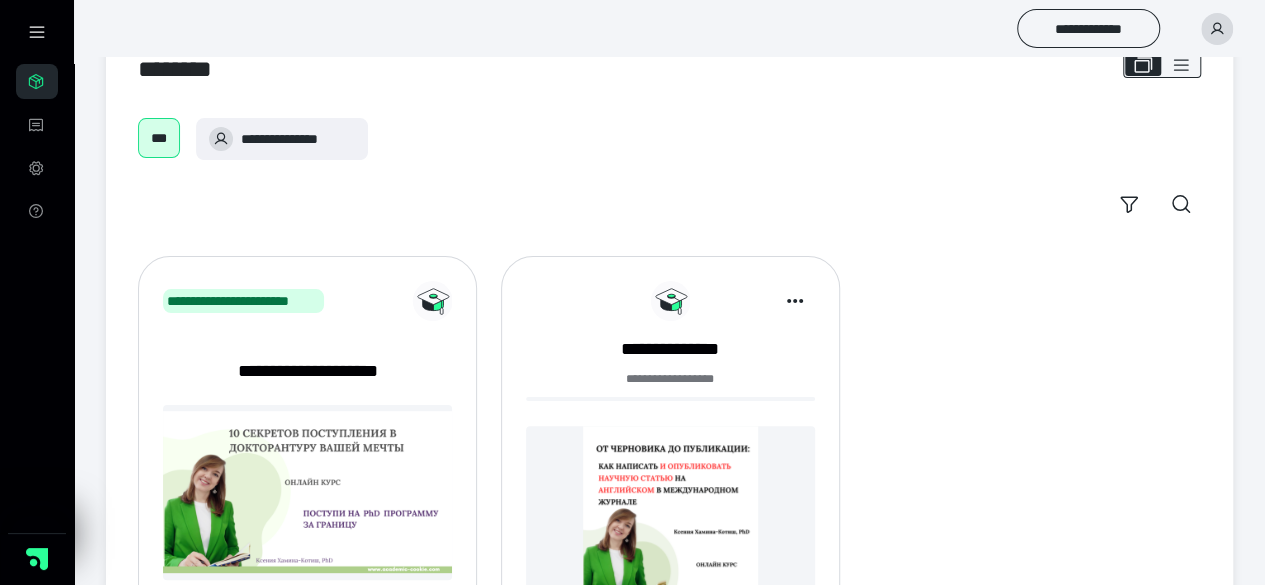 scroll, scrollTop: 194, scrollLeft: 0, axis: vertical 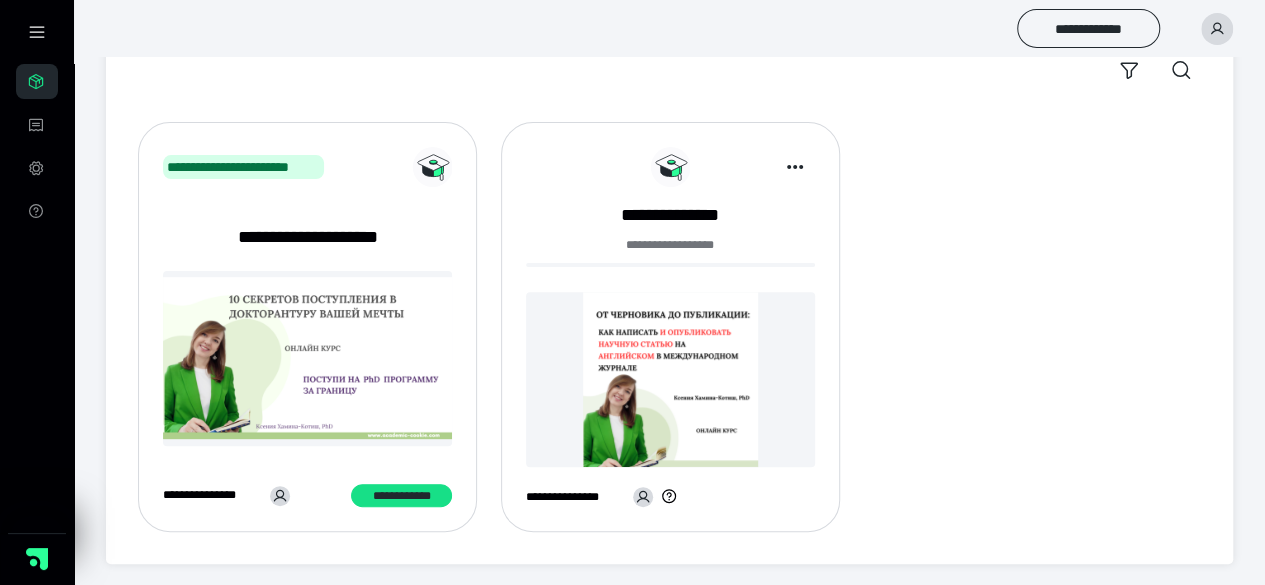 click at bounding box center (670, 379) 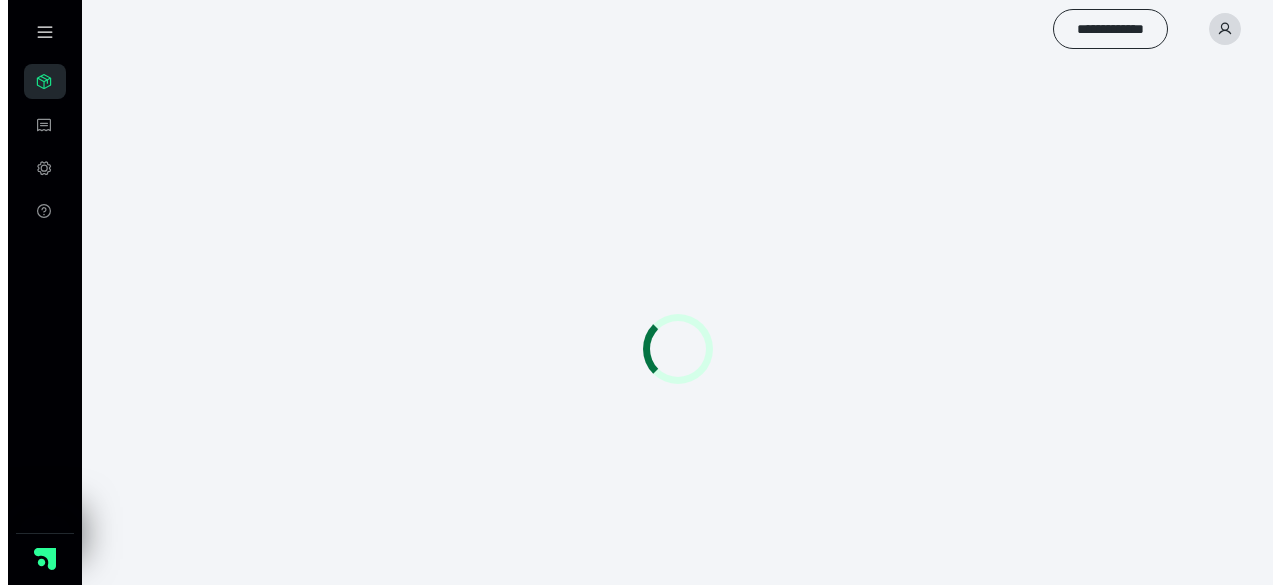 scroll, scrollTop: 0, scrollLeft: 0, axis: both 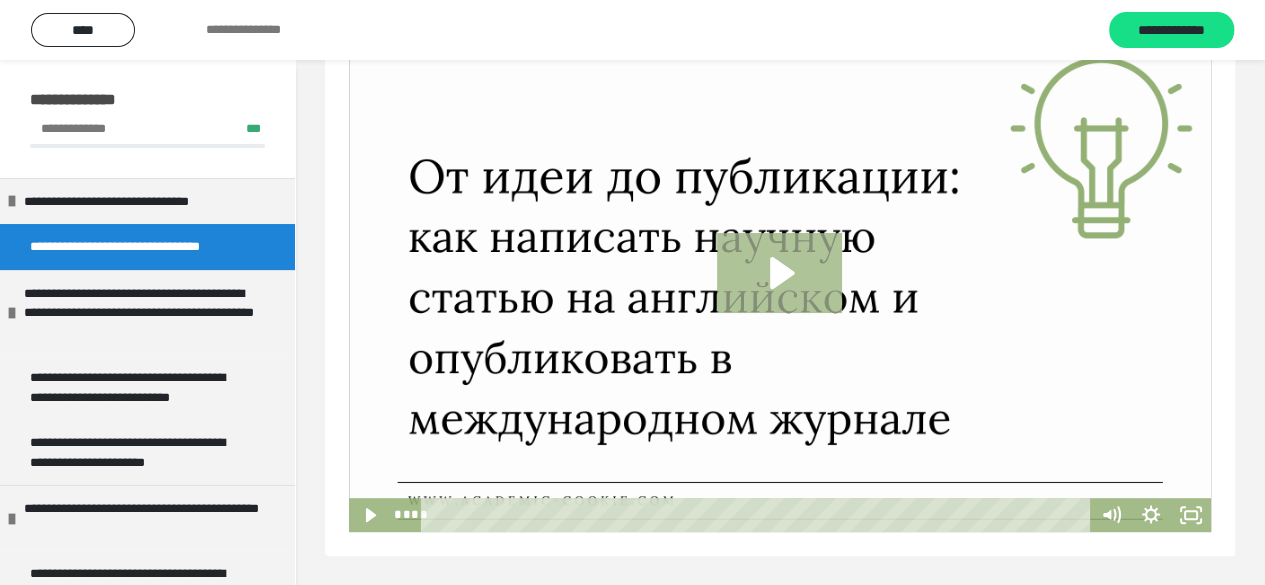 click 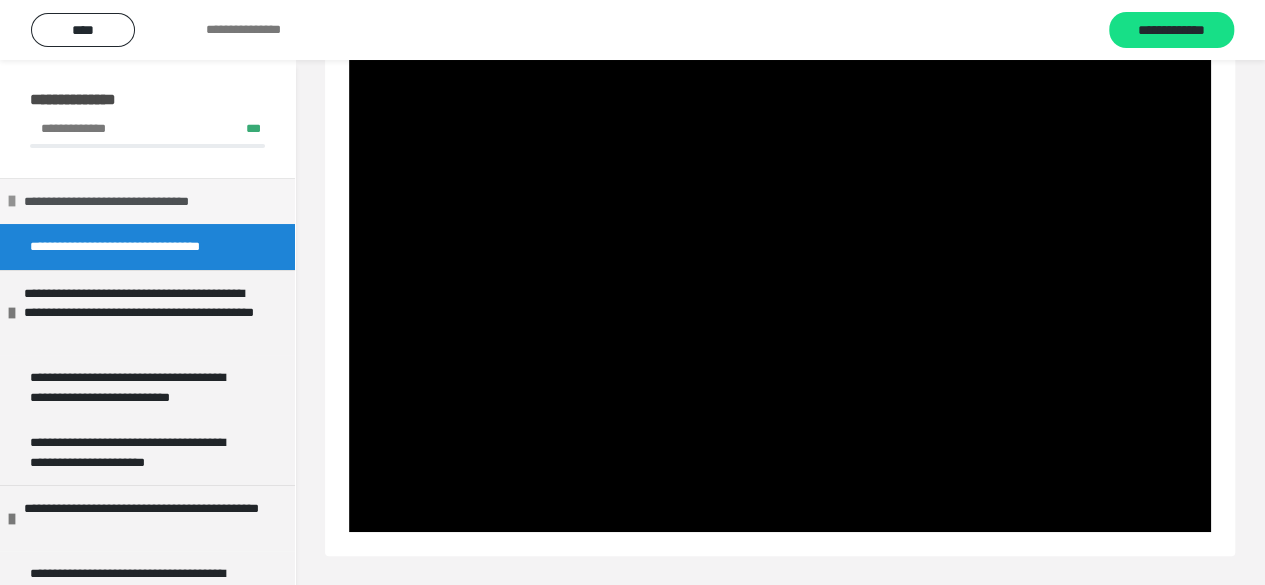 click on "**********" at bounding box center [129, 202] 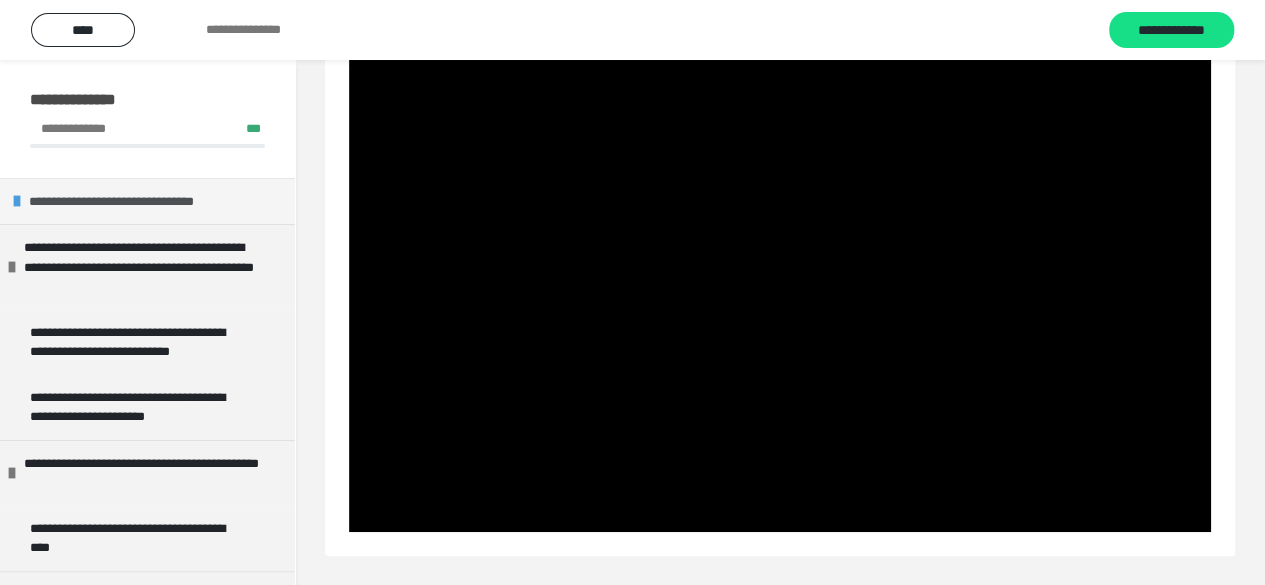 click on "**********" at bounding box center [134, 202] 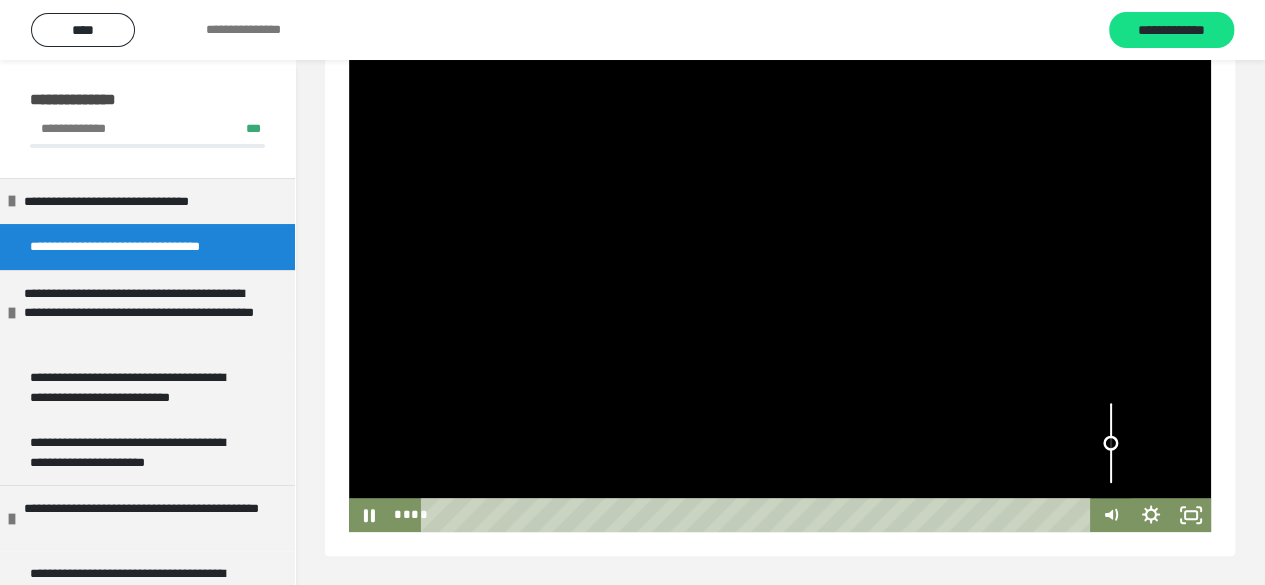 drag, startPoint x: 1114, startPoint y: 399, endPoint x: 1116, endPoint y: 443, distance: 44.04543 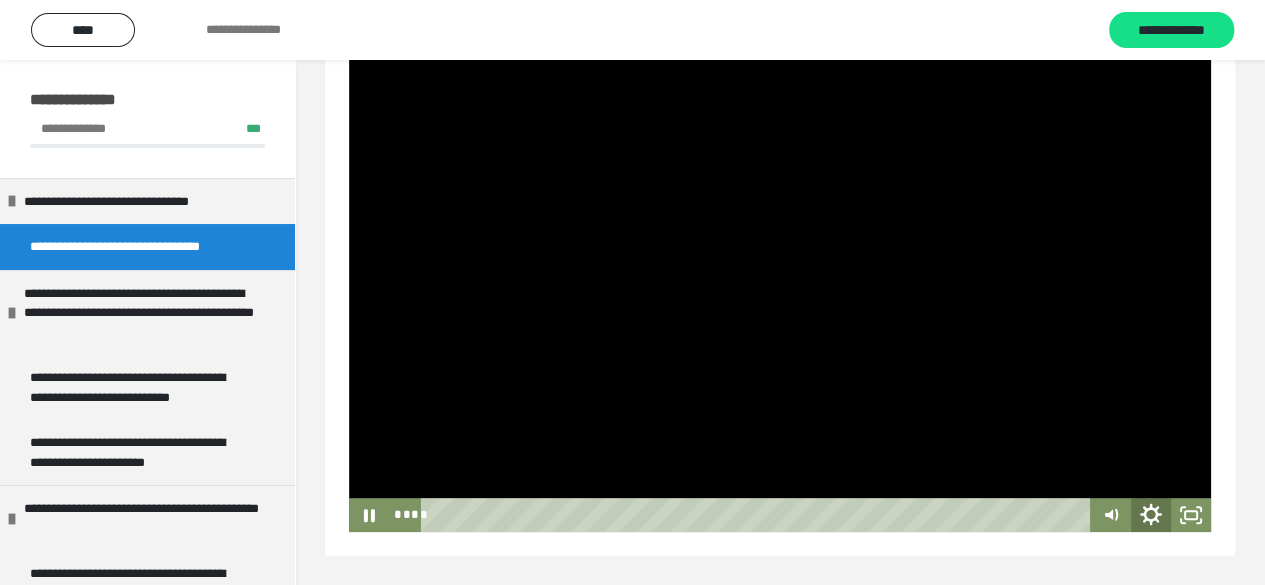 click 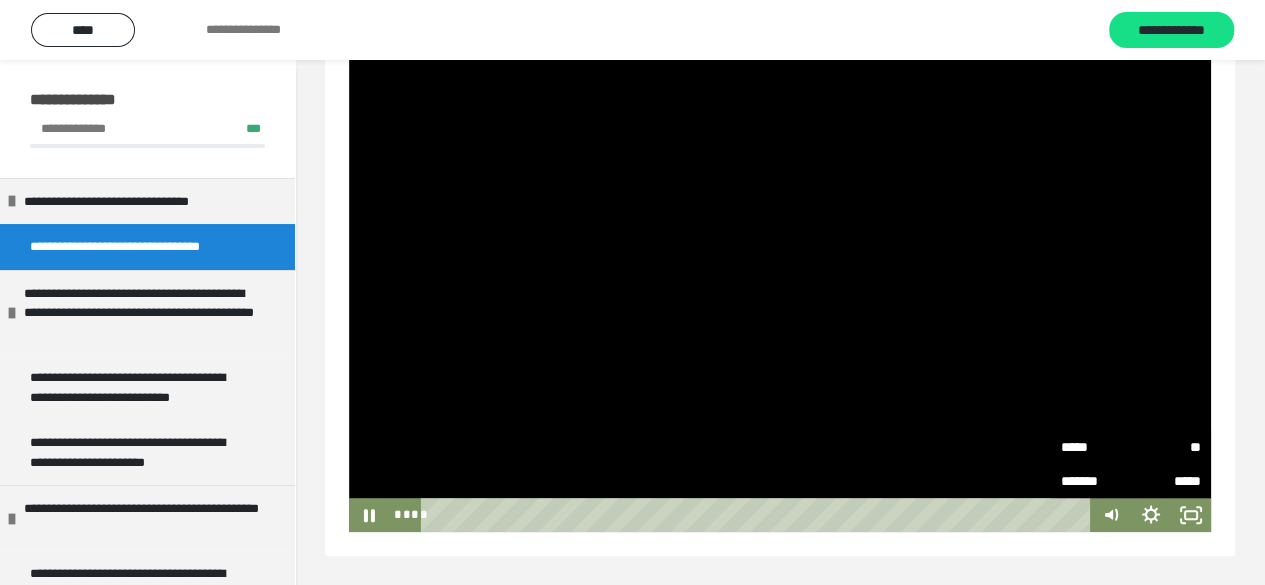 click on "**" at bounding box center (1166, 447) 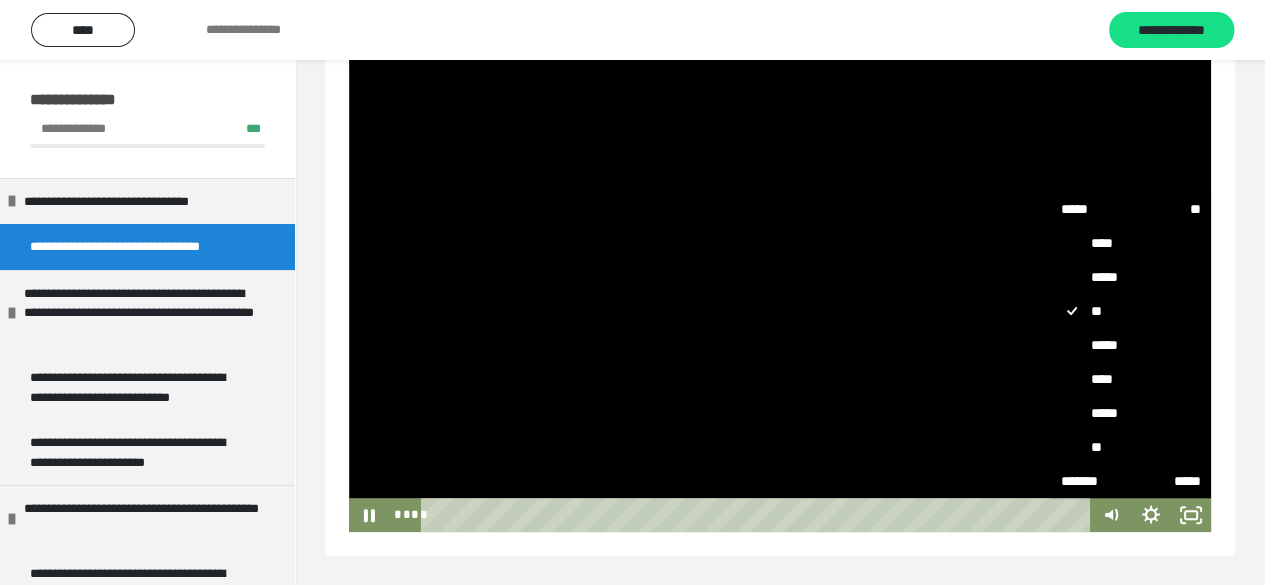 click on "*****" at bounding box center [1131, 345] 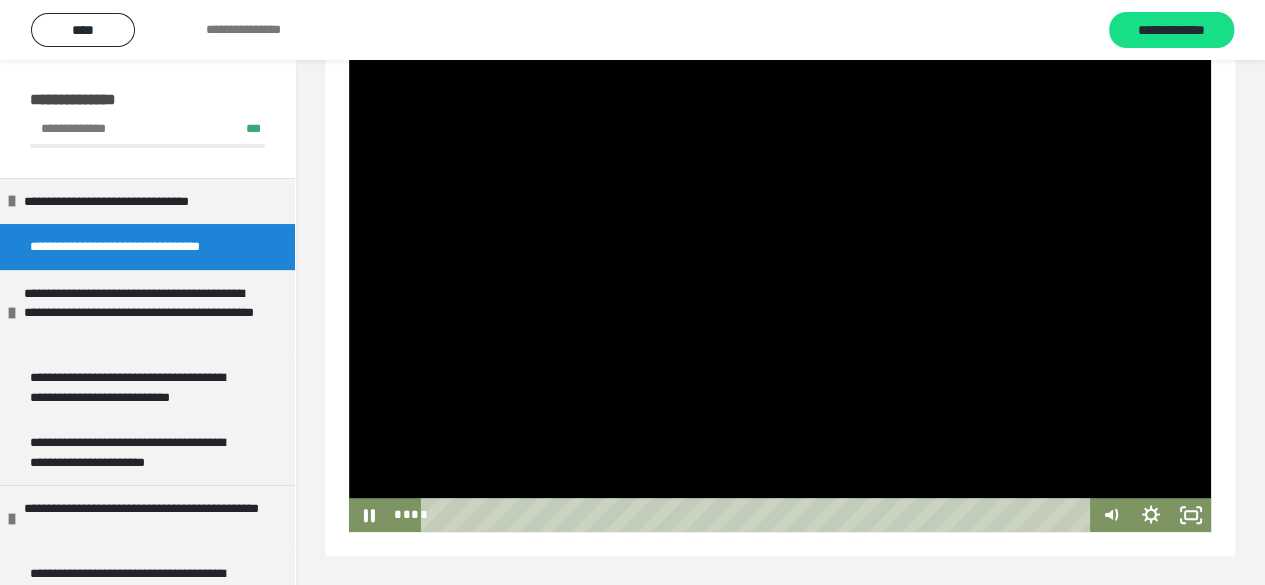 click at bounding box center (780, 289) 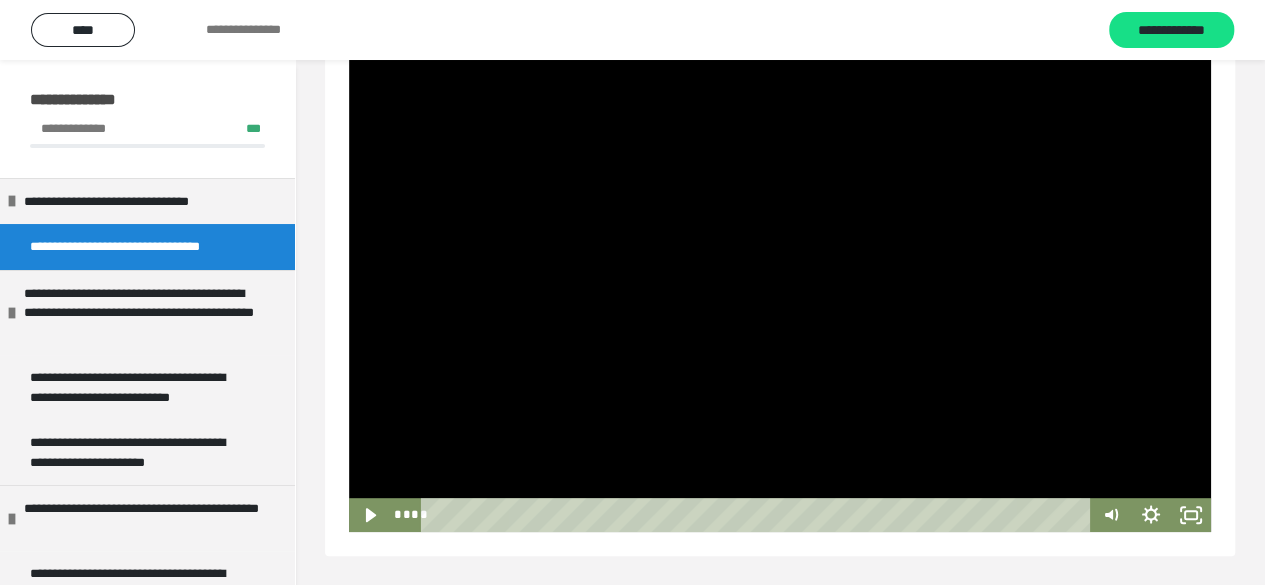 click at bounding box center (780, 289) 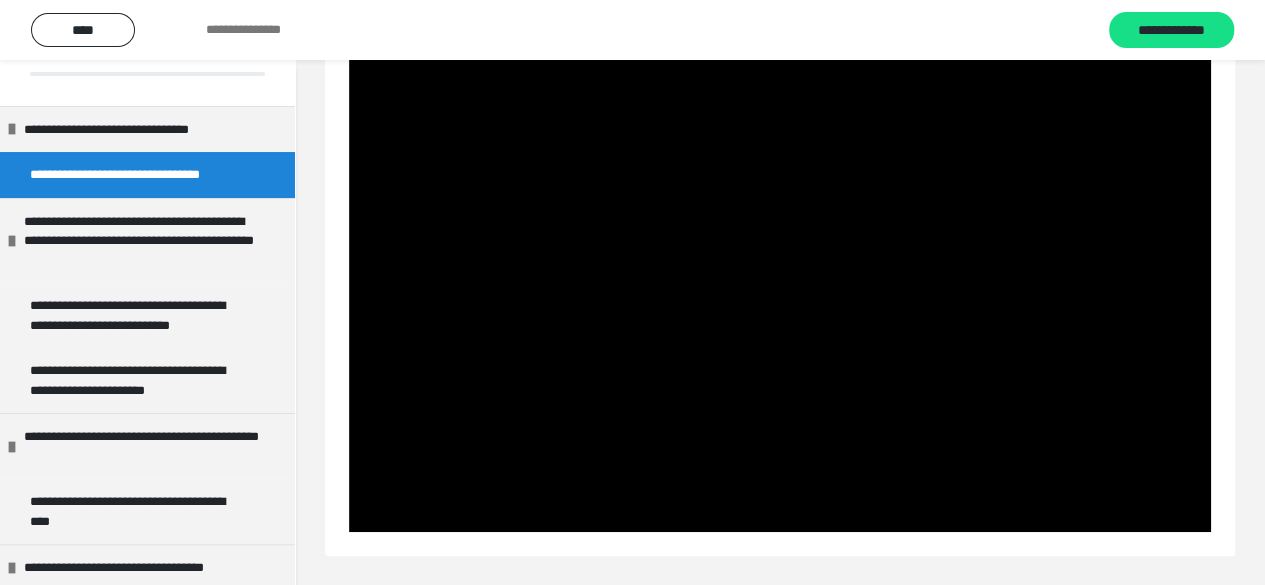 scroll, scrollTop: 40, scrollLeft: 0, axis: vertical 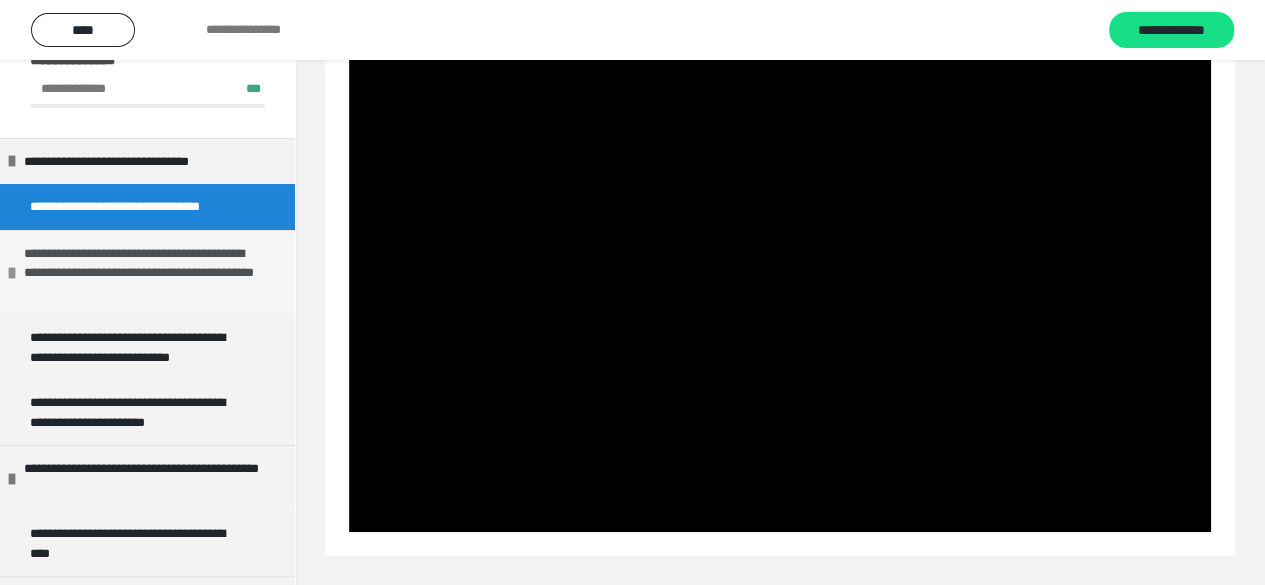 click at bounding box center (12, 273) 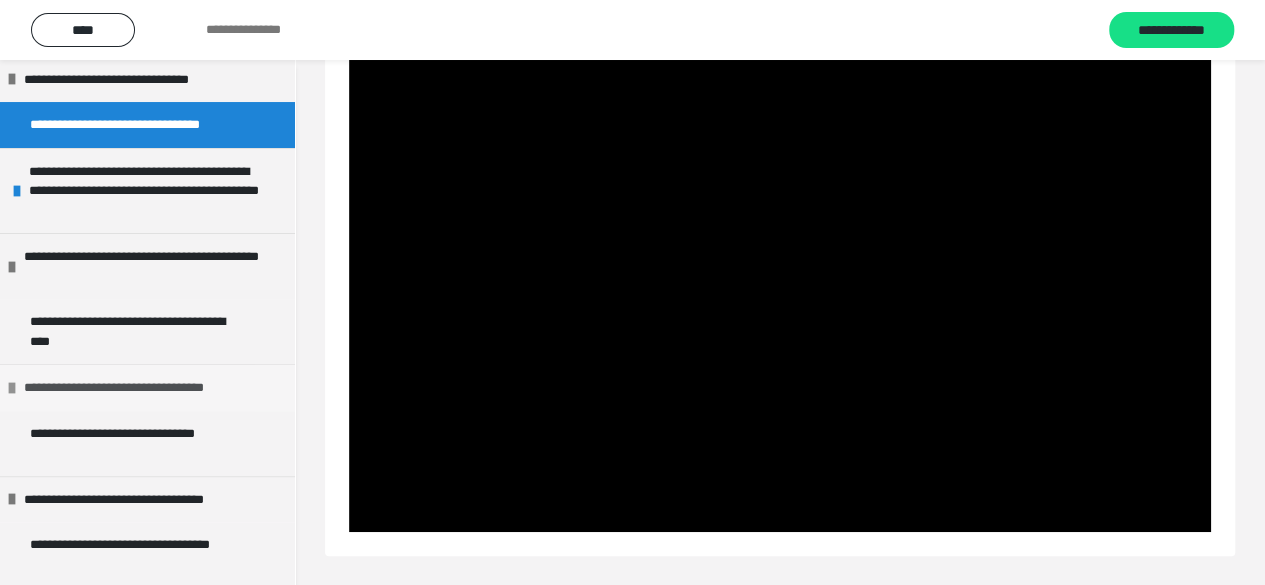 scroll, scrollTop: 122, scrollLeft: 0, axis: vertical 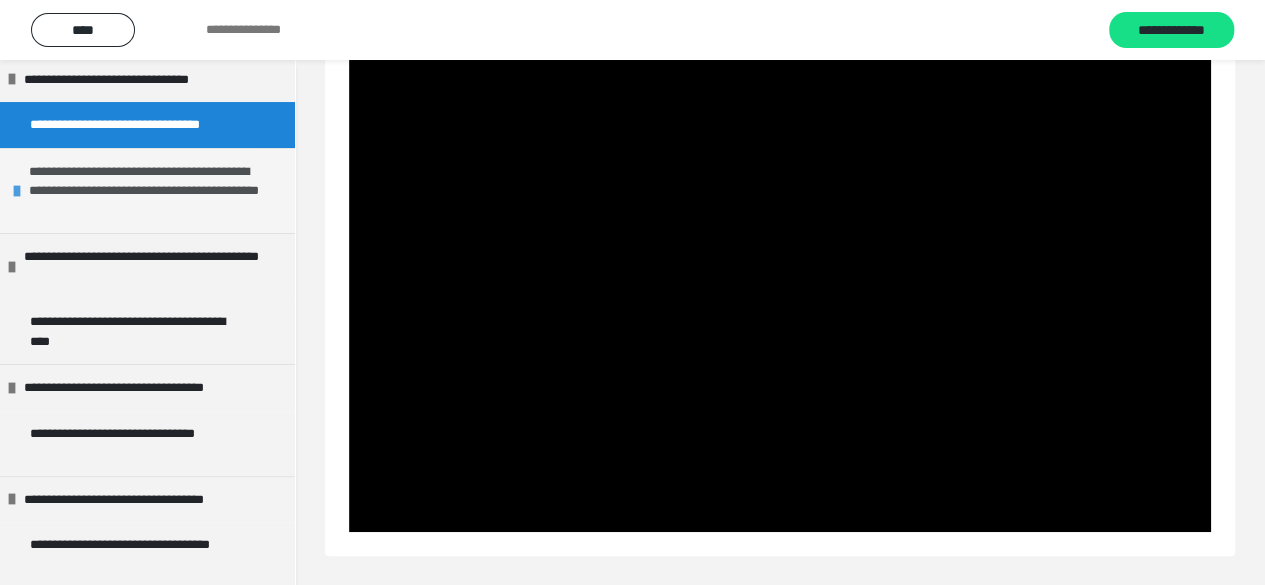 click on "**********" at bounding box center [147, 191] 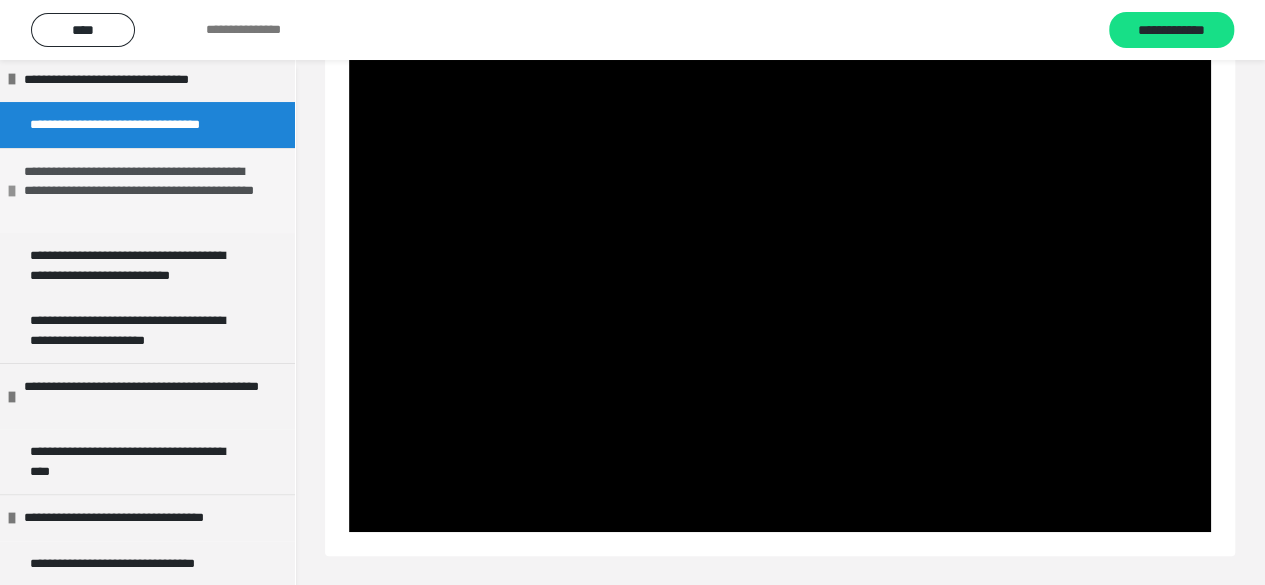 click on "**********" at bounding box center (144, 191) 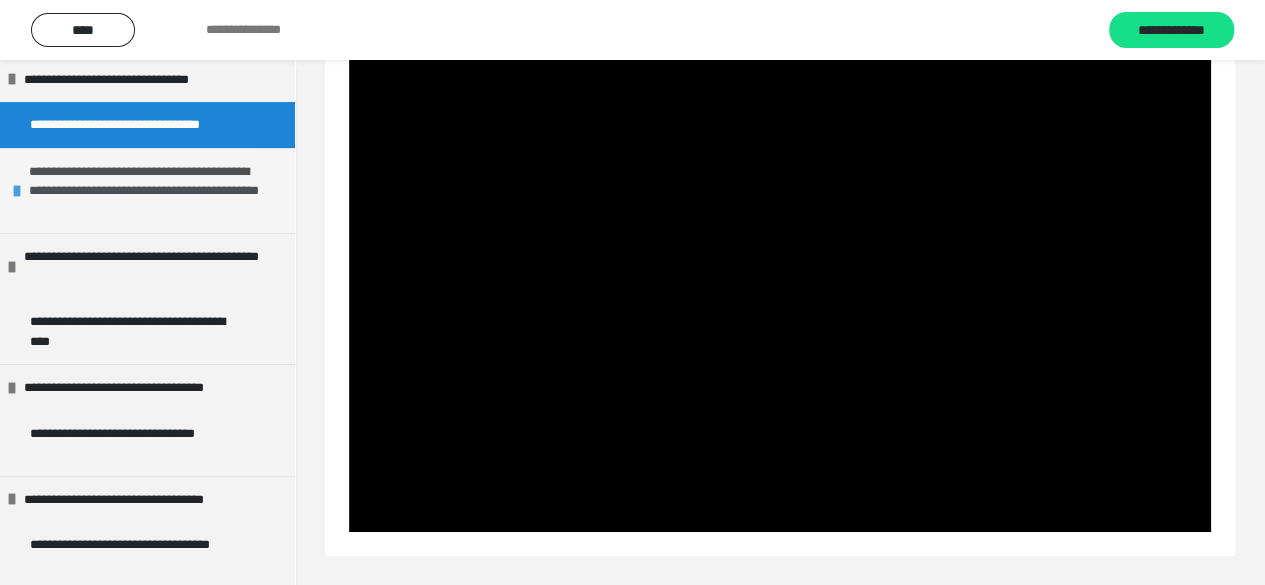 click on "**********" at bounding box center (149, 191) 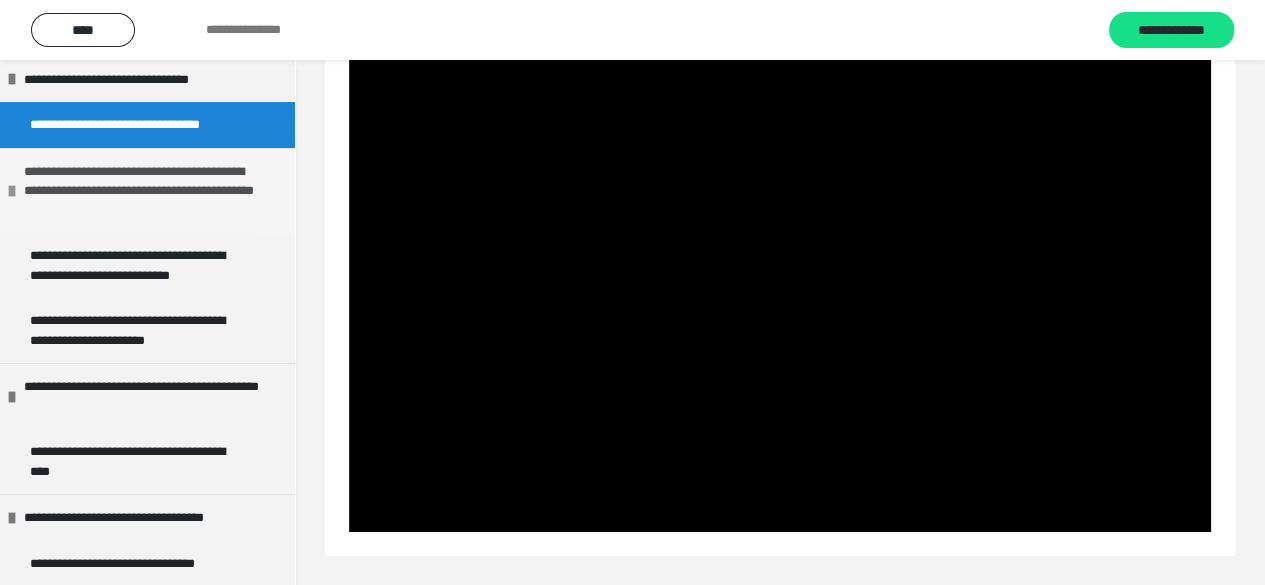 click on "**********" at bounding box center (144, 191) 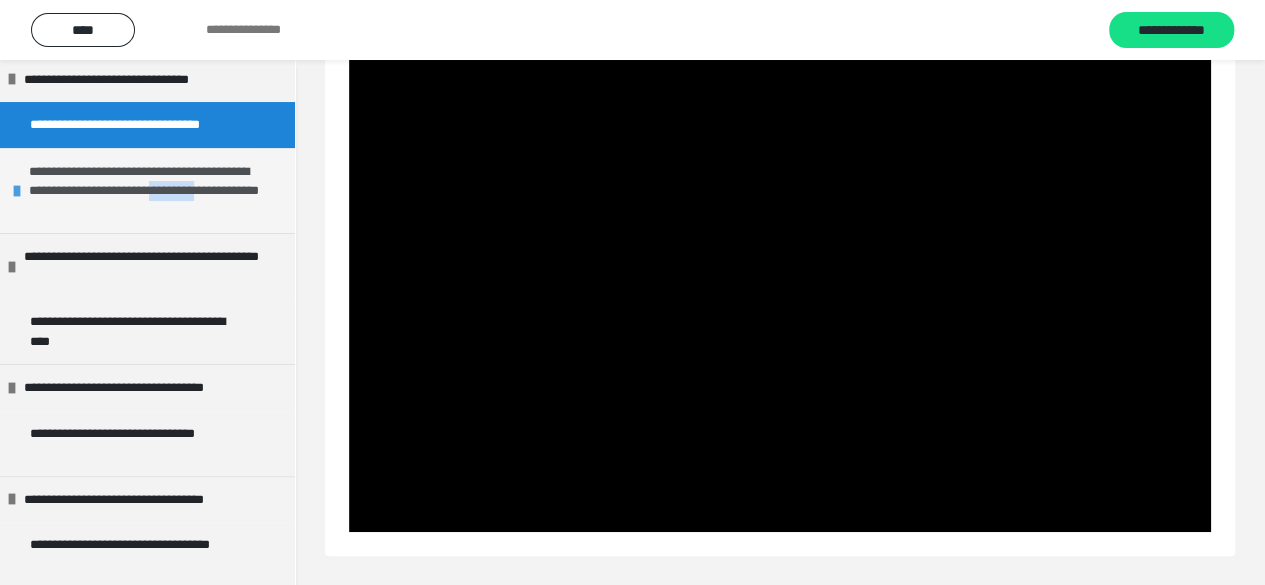 click on "**********" at bounding box center (149, 191) 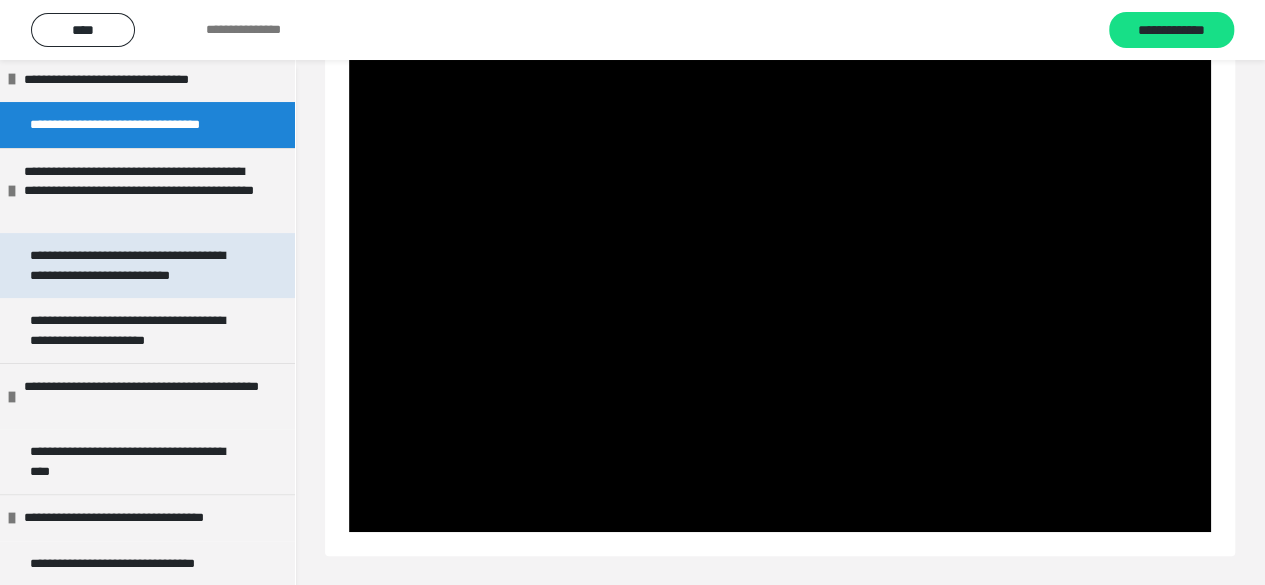 click on "**********" at bounding box center (132, 265) 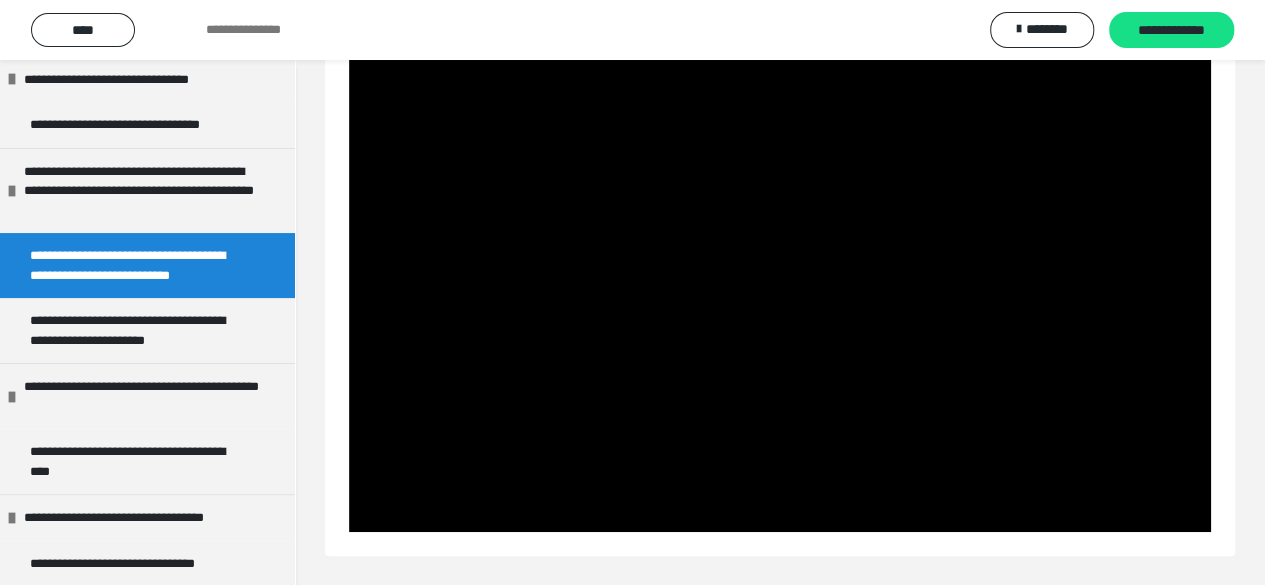 click on "**********" at bounding box center [132, 265] 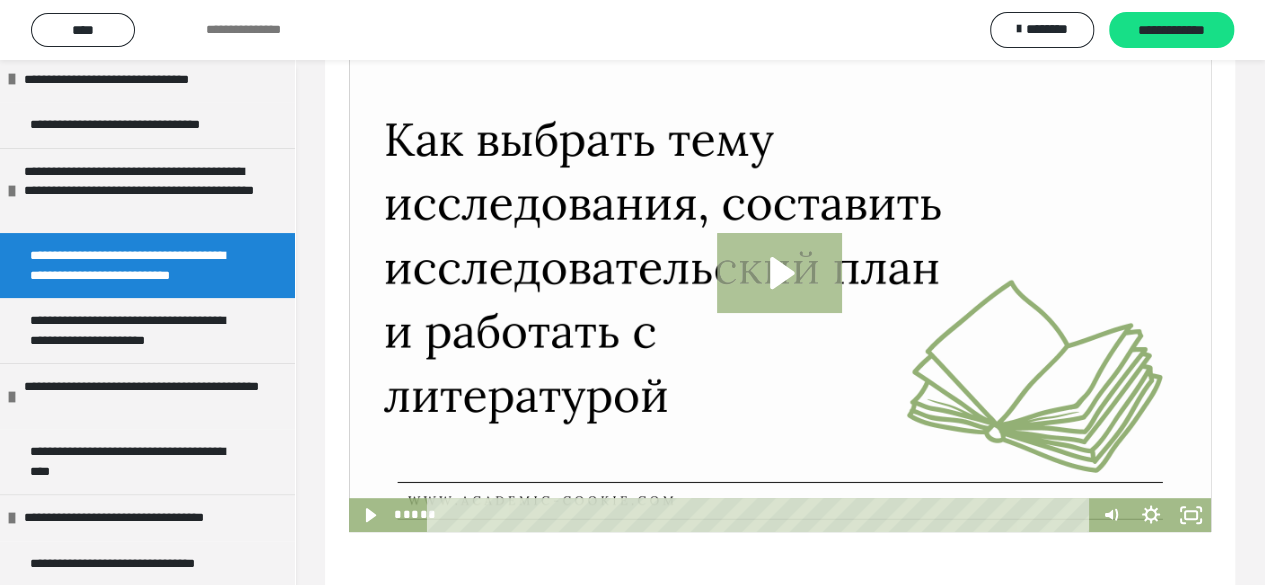 click 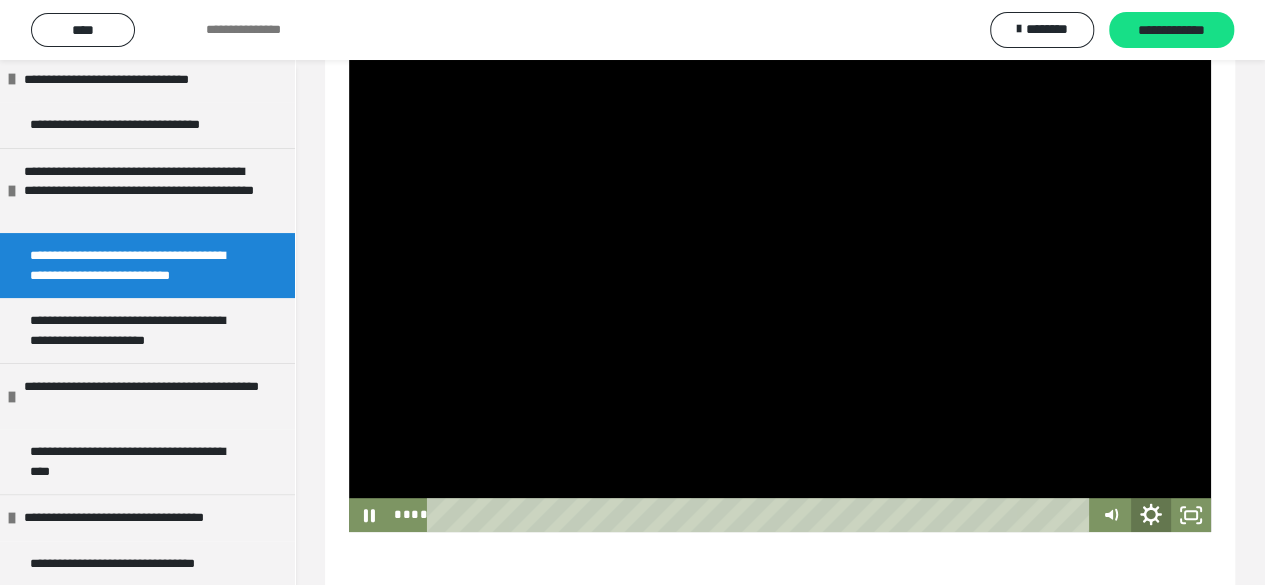 click 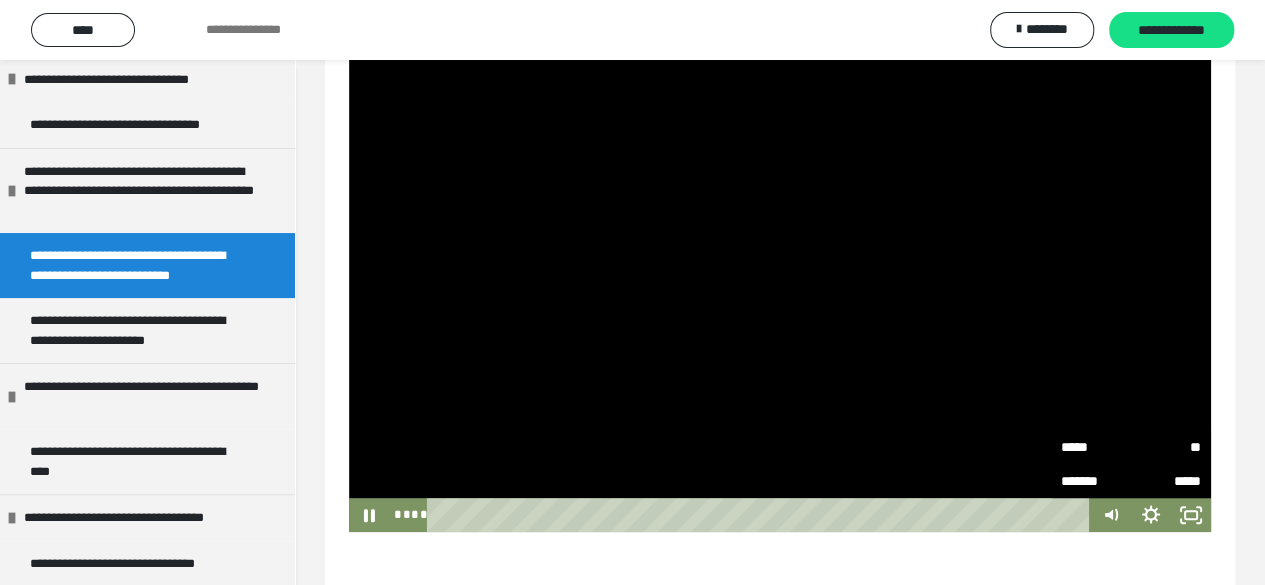 click on "**" at bounding box center [1166, 447] 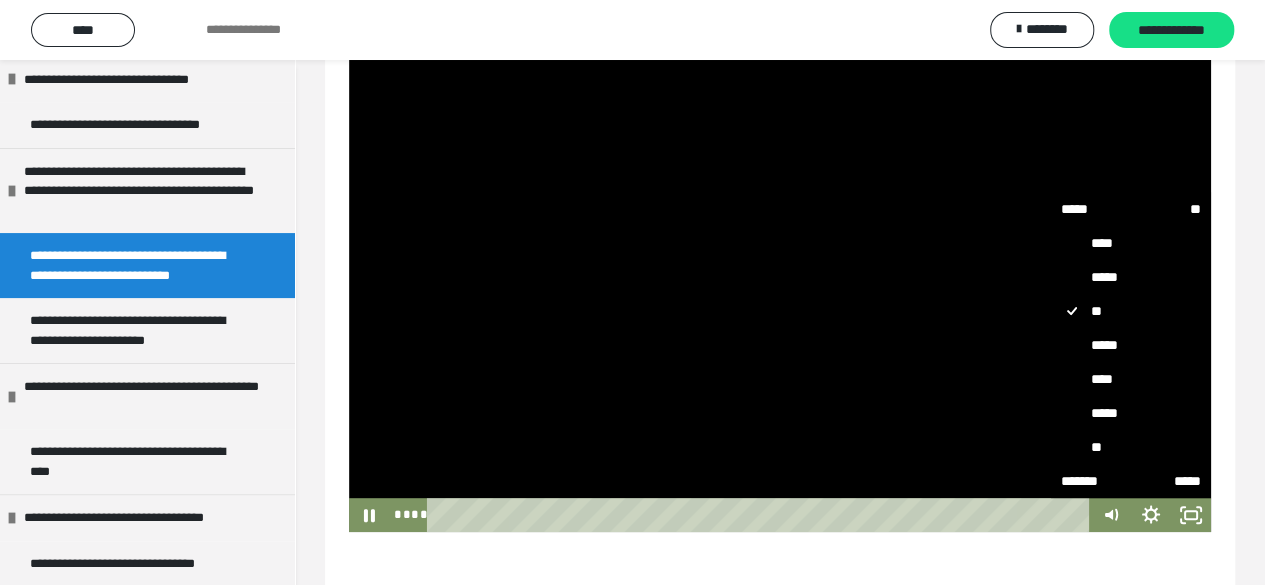 click on "****" at bounding box center [1131, 379] 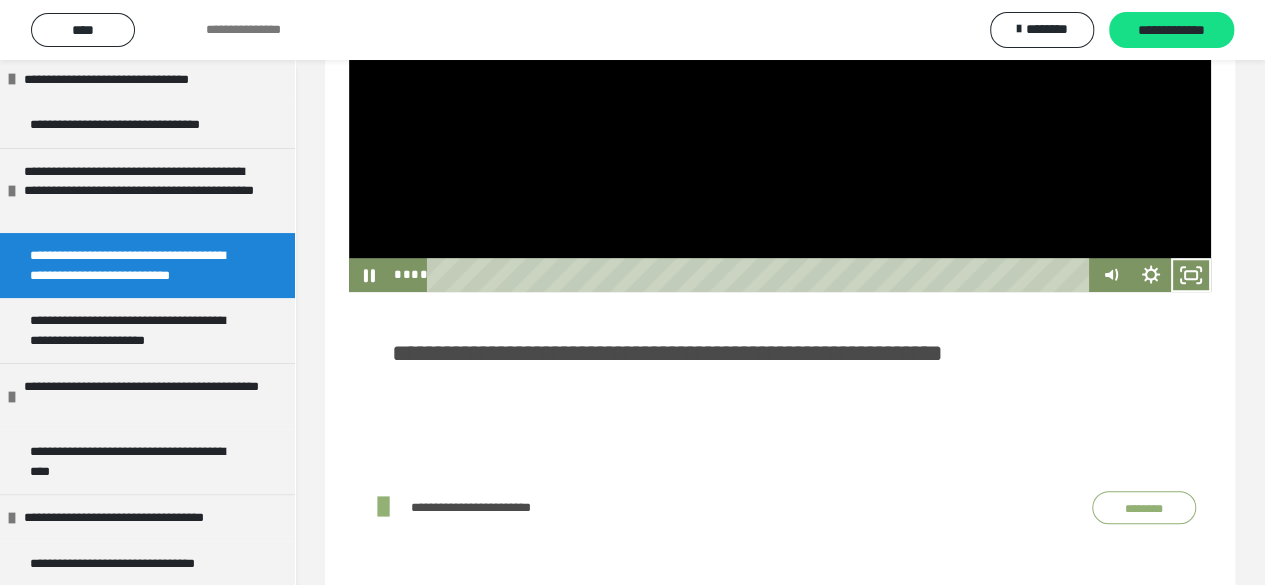 scroll, scrollTop: 486, scrollLeft: 0, axis: vertical 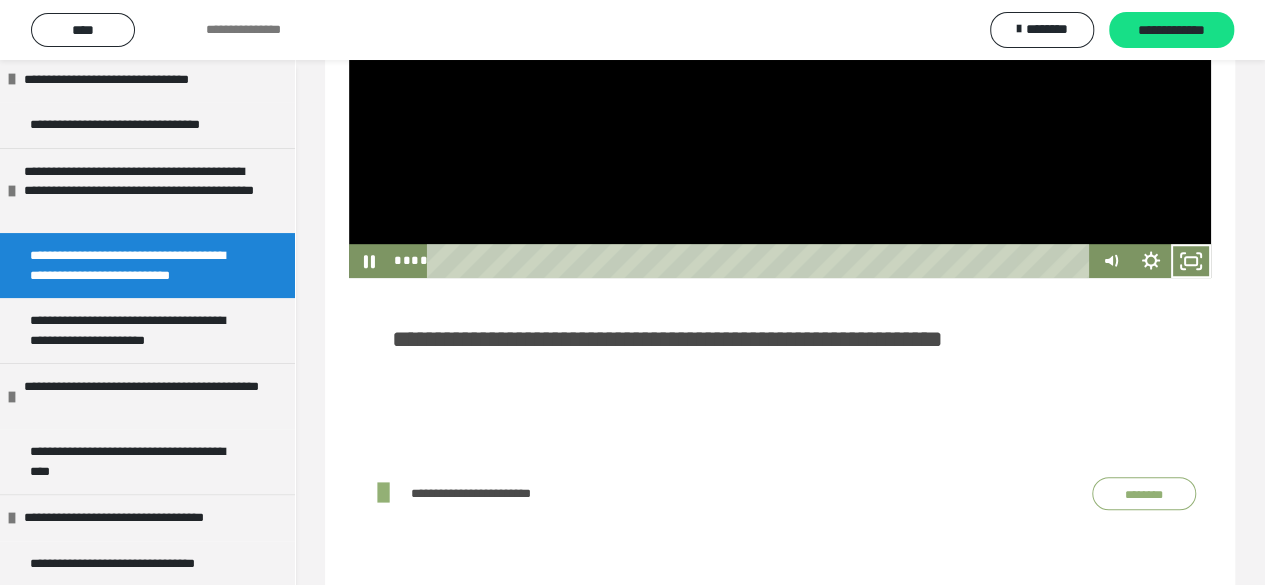 click on "********" at bounding box center [1144, 493] 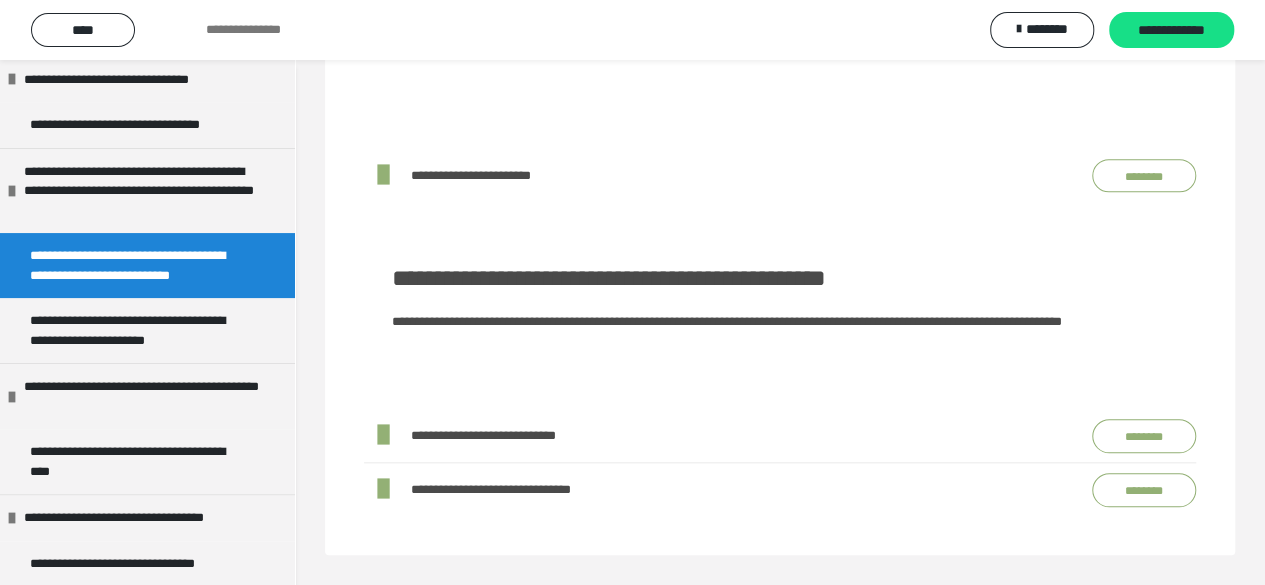 scroll, scrollTop: 839, scrollLeft: 0, axis: vertical 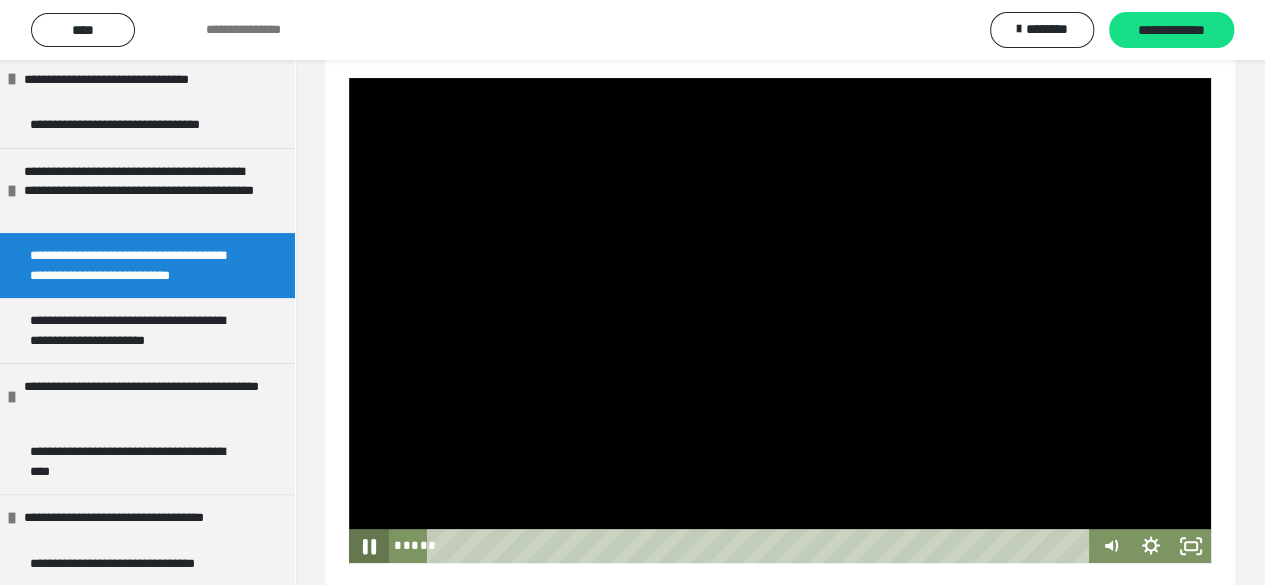 click 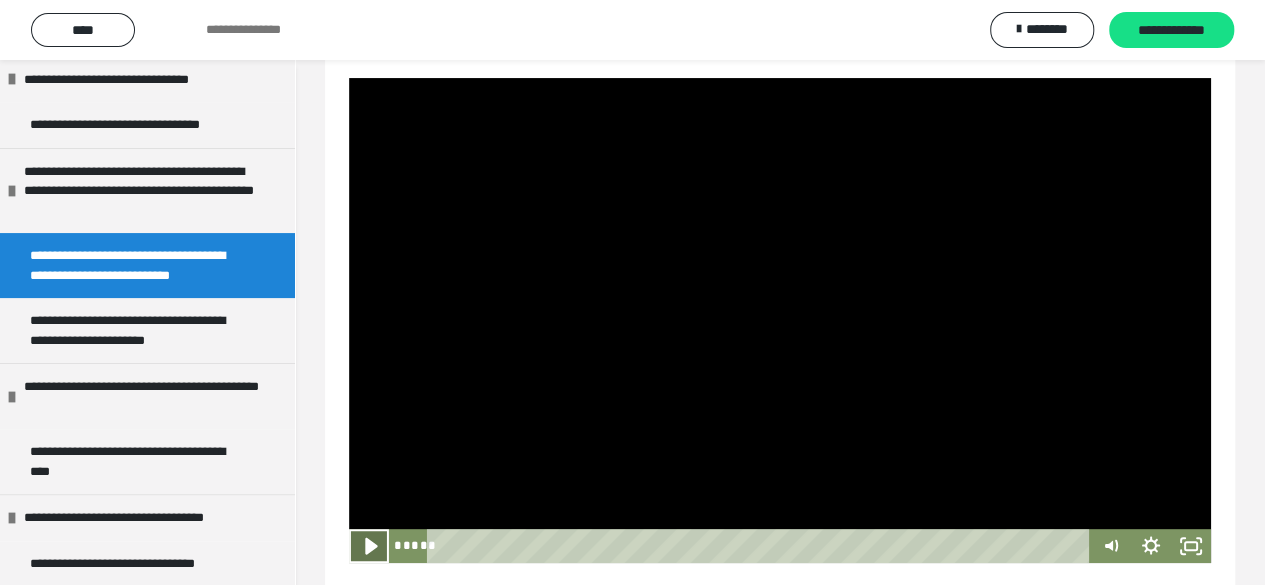 click 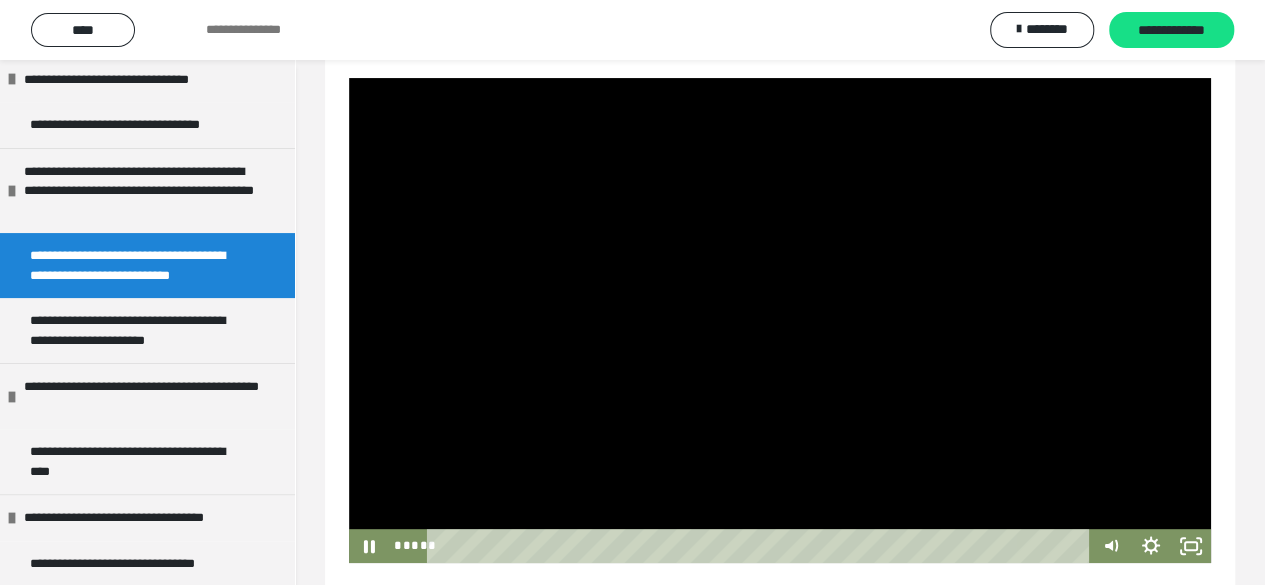 click on "**********" at bounding box center (780, 523) 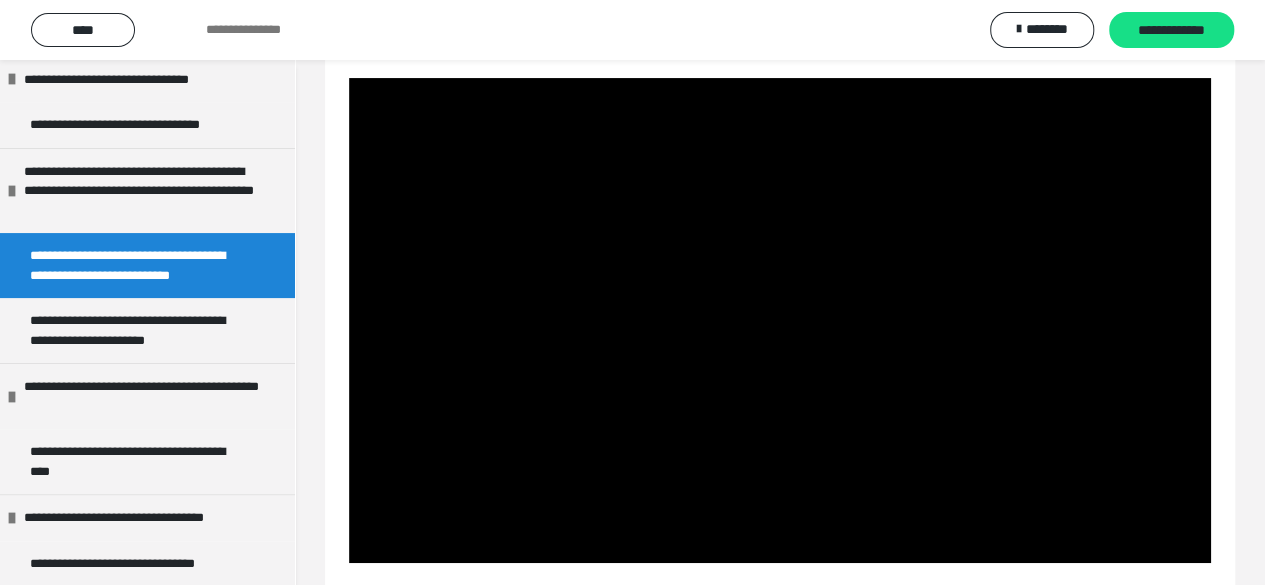 type 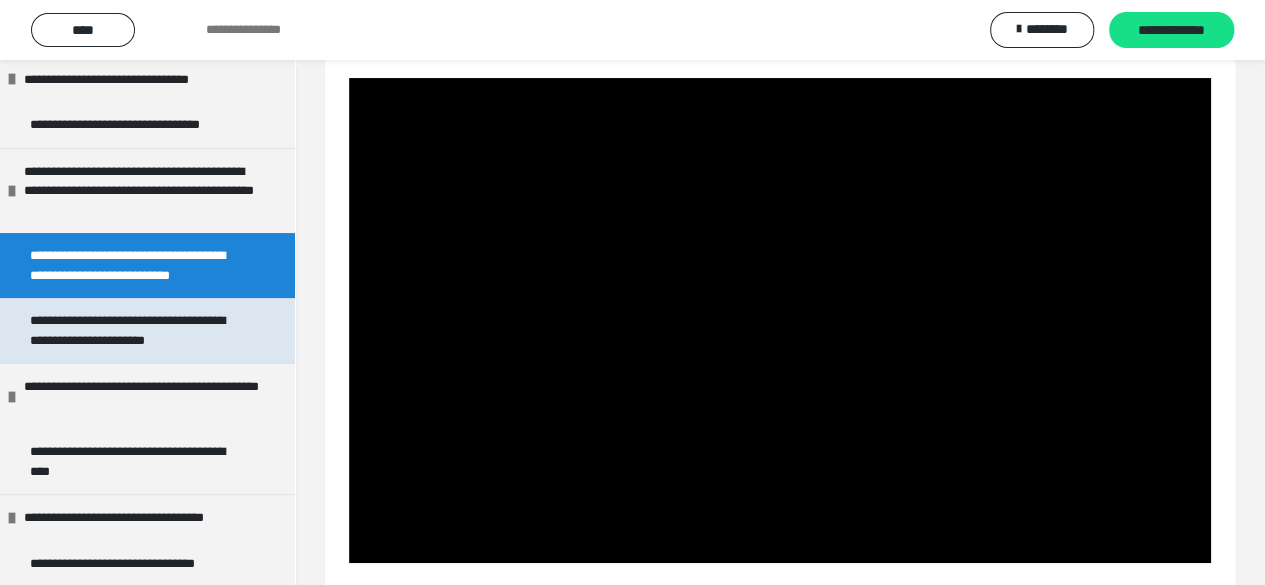click on "**********" at bounding box center [132, 330] 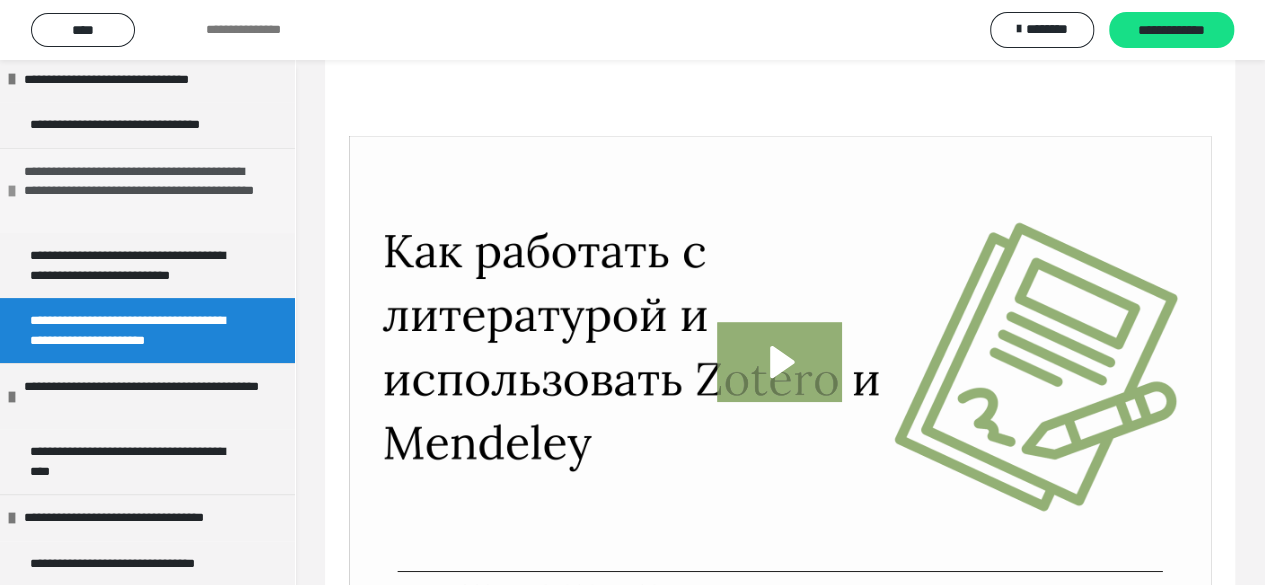 click on "**********" at bounding box center [144, 191] 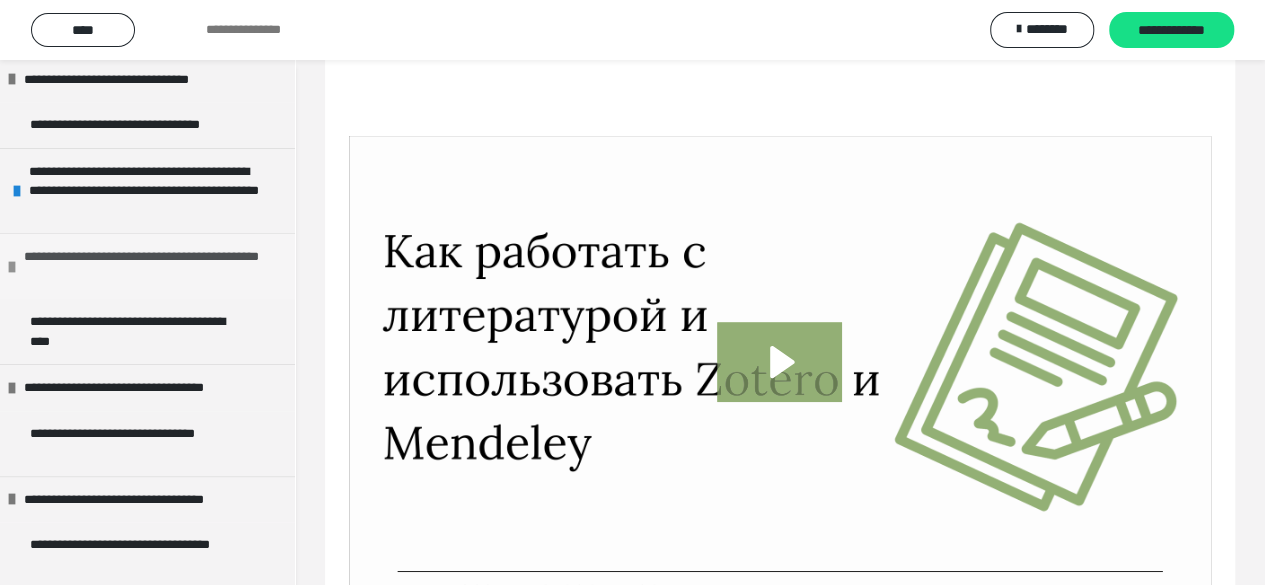 scroll, scrollTop: 0, scrollLeft: 0, axis: both 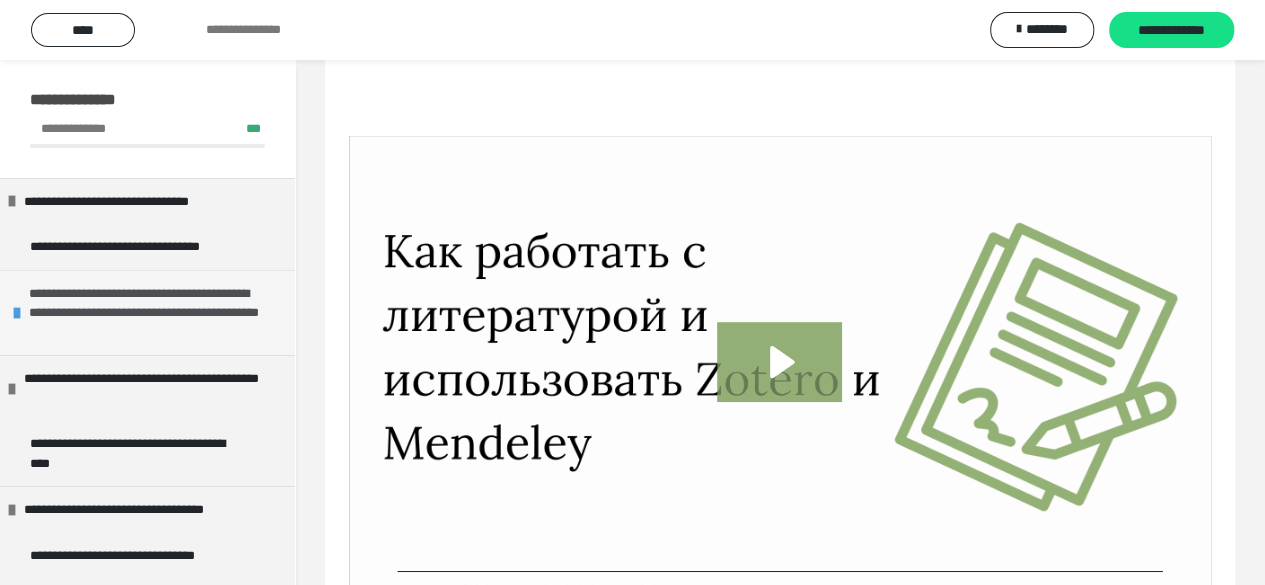 click on "**********" at bounding box center [149, 313] 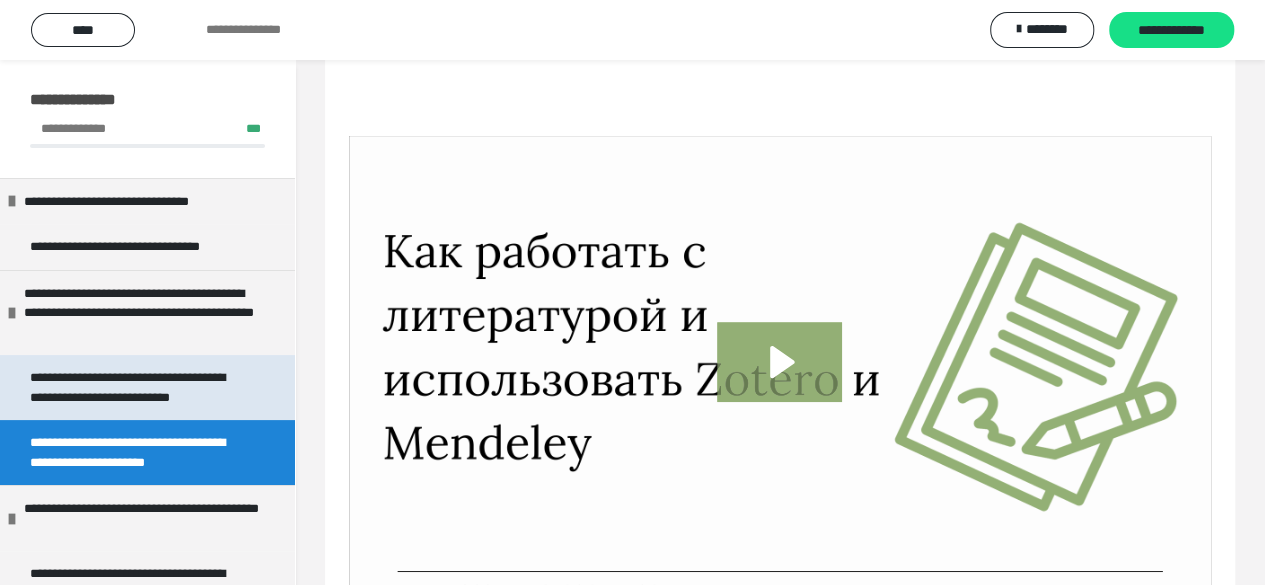 click on "**********" at bounding box center (132, 387) 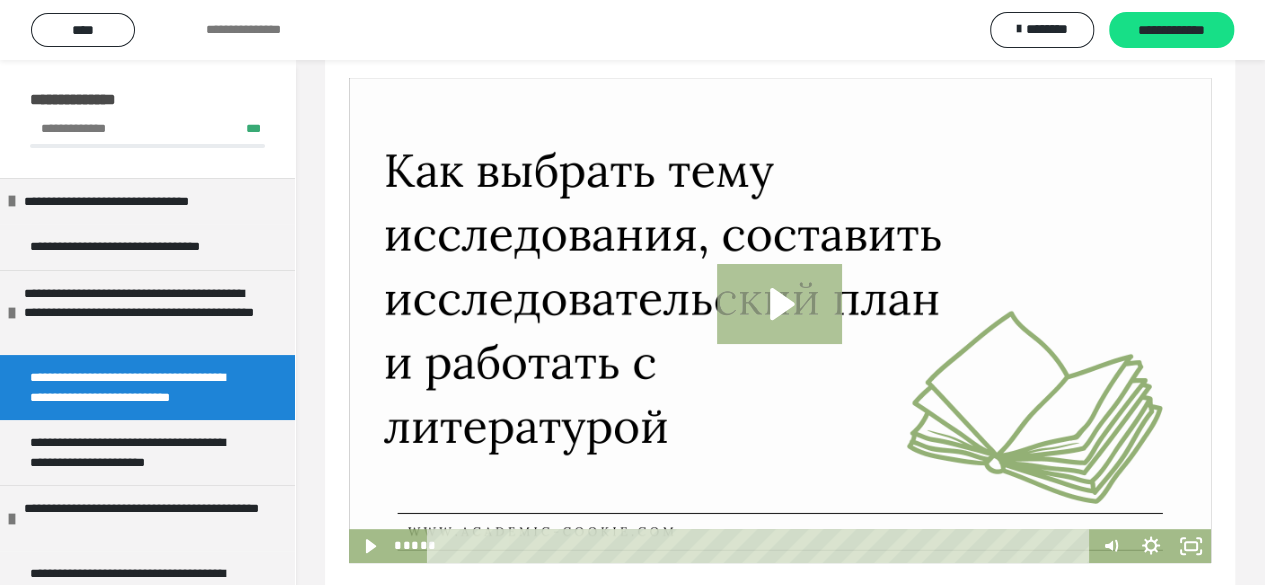 click 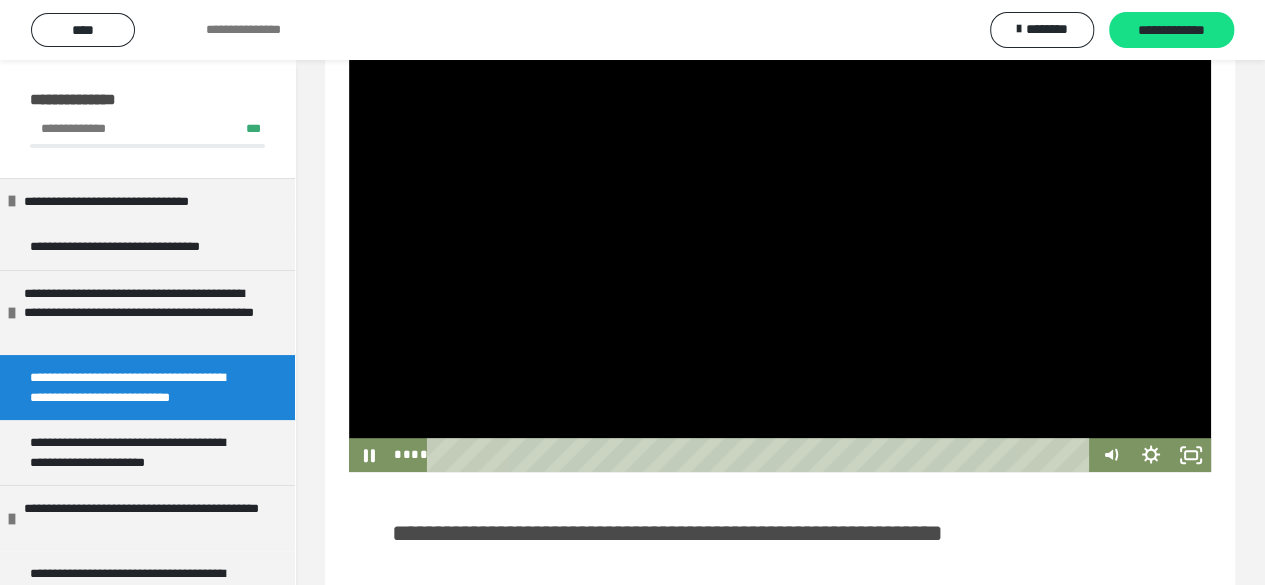scroll, scrollTop: 293, scrollLeft: 0, axis: vertical 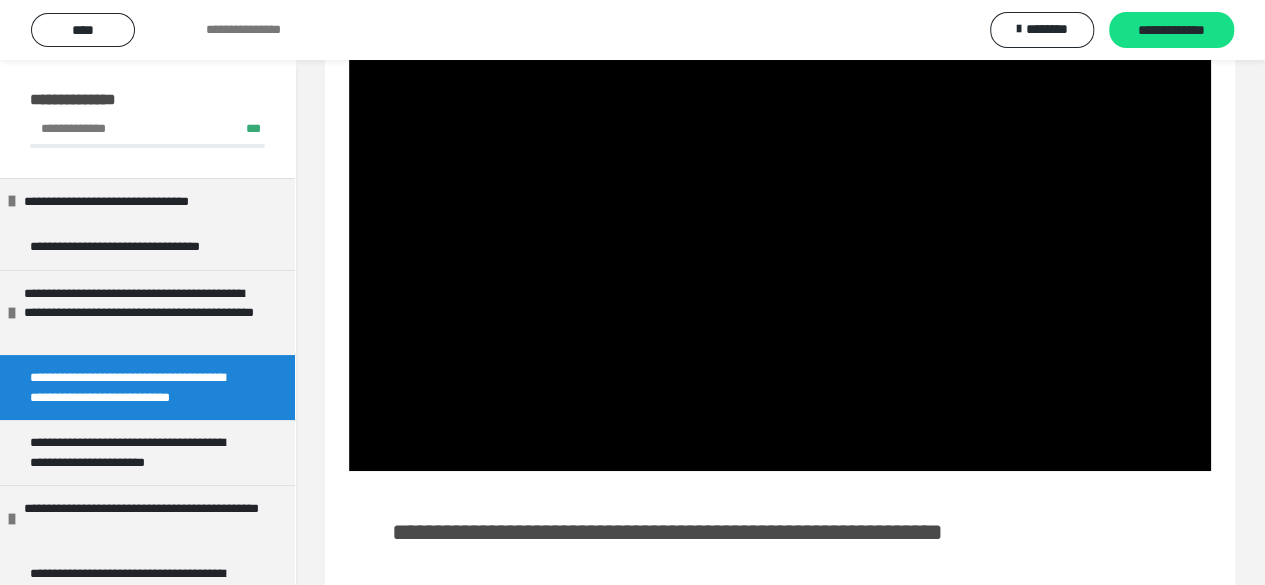 click on "**********" at bounding box center [132, 387] 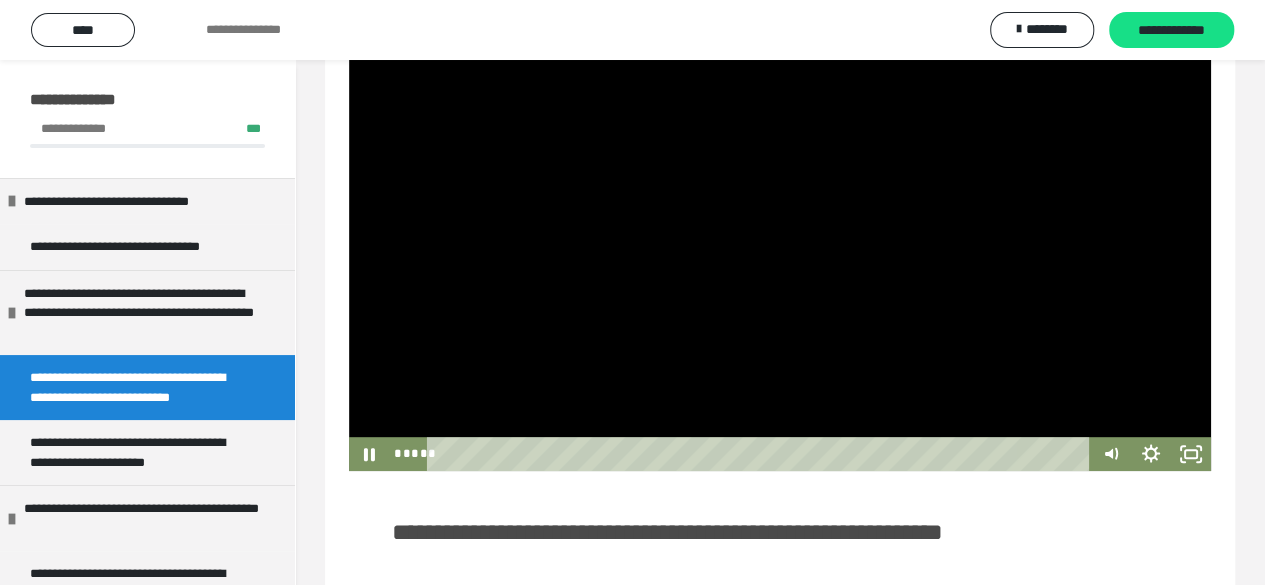 drag, startPoint x: 448, startPoint y: 486, endPoint x: 1072, endPoint y: 518, distance: 624.81995 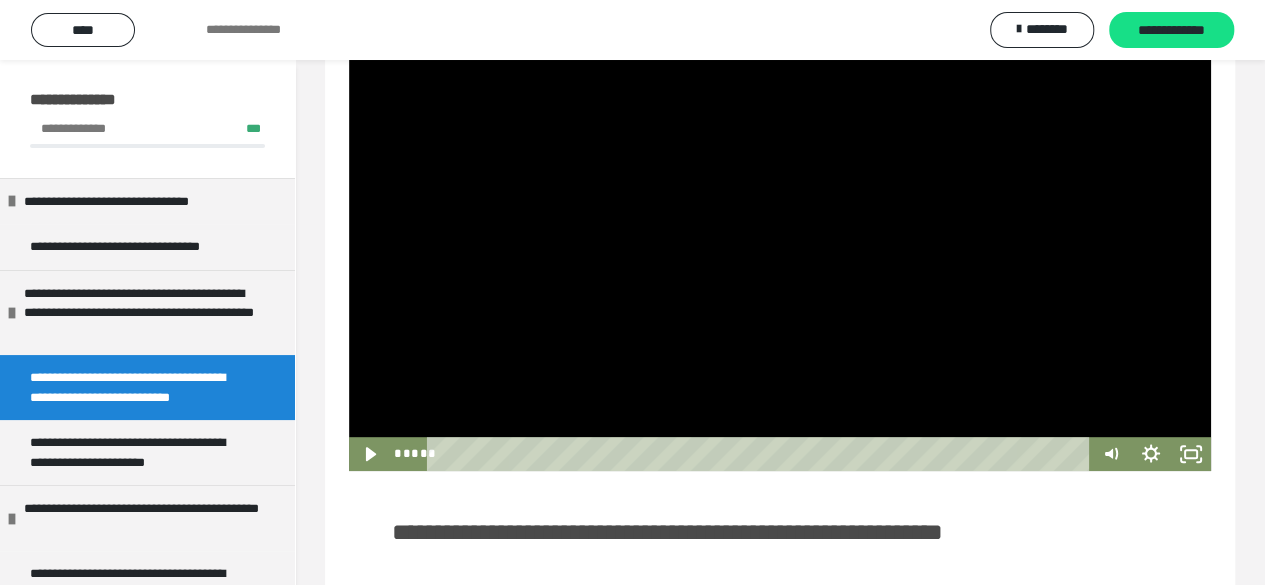 click at bounding box center [780, 228] 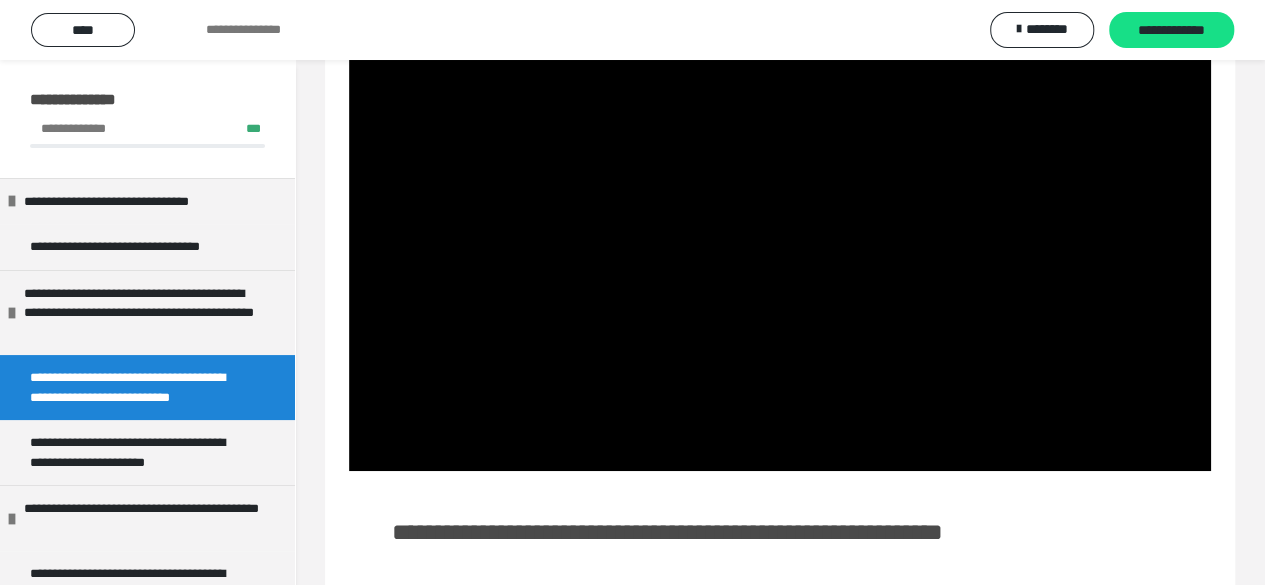 click at bounding box center (780, 228) 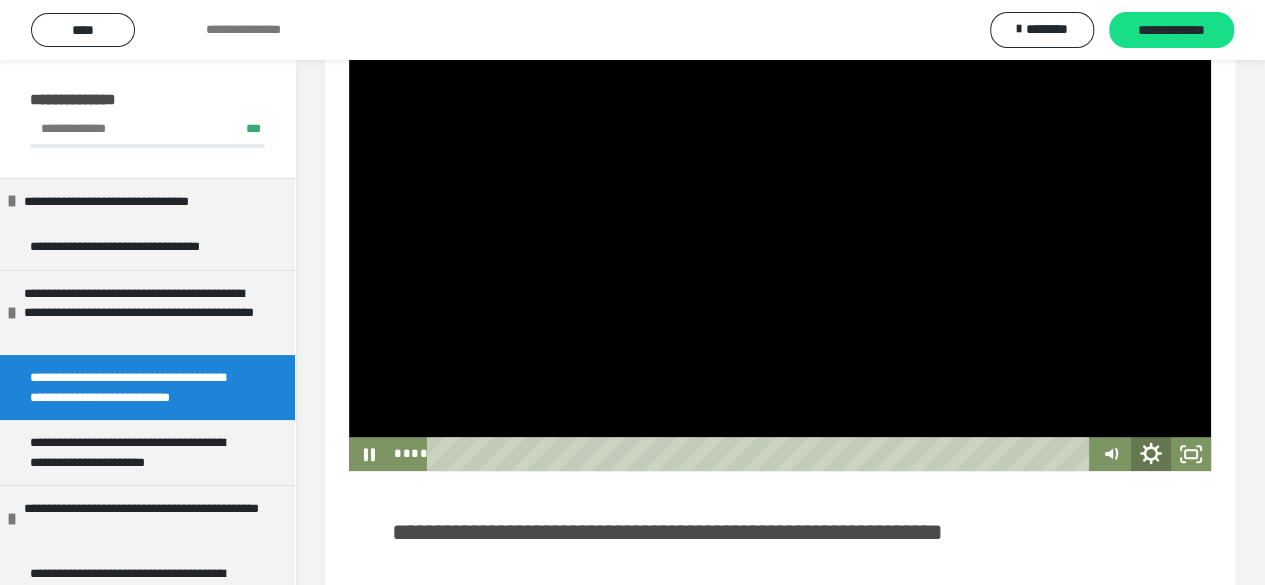 click 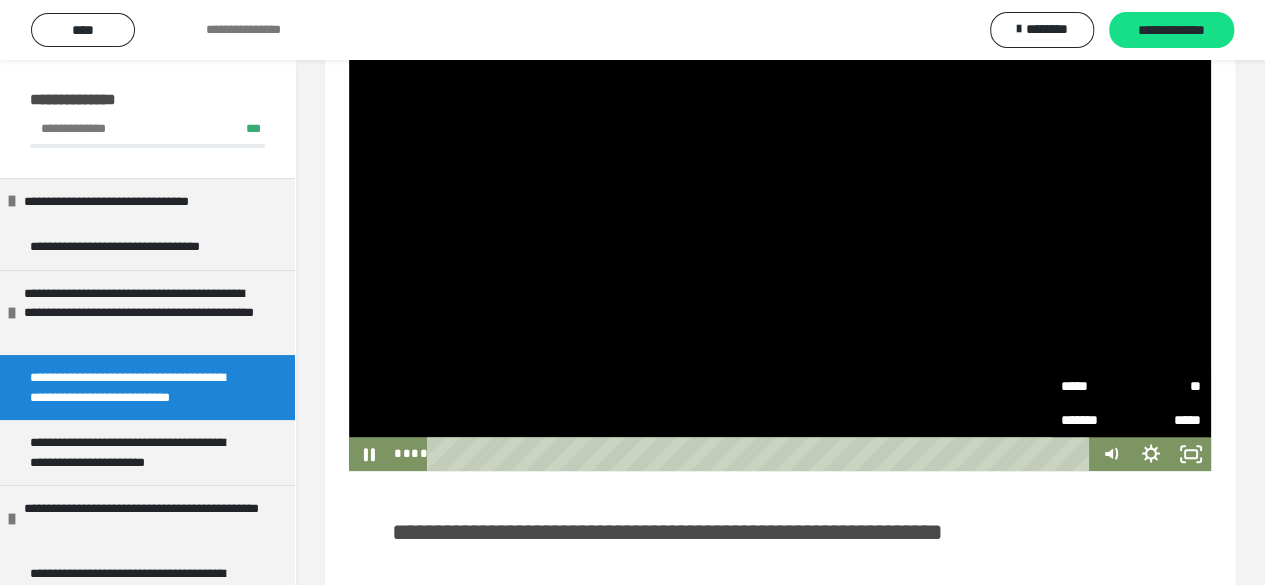click on "**" at bounding box center (1166, 382) 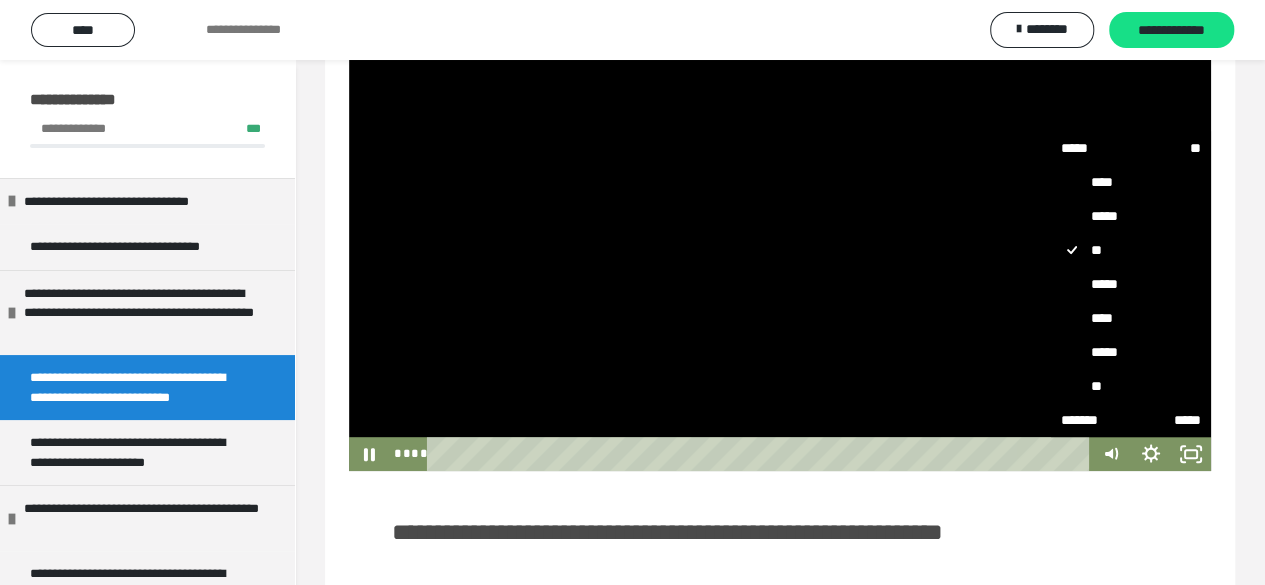 click on "****" at bounding box center [1131, 318] 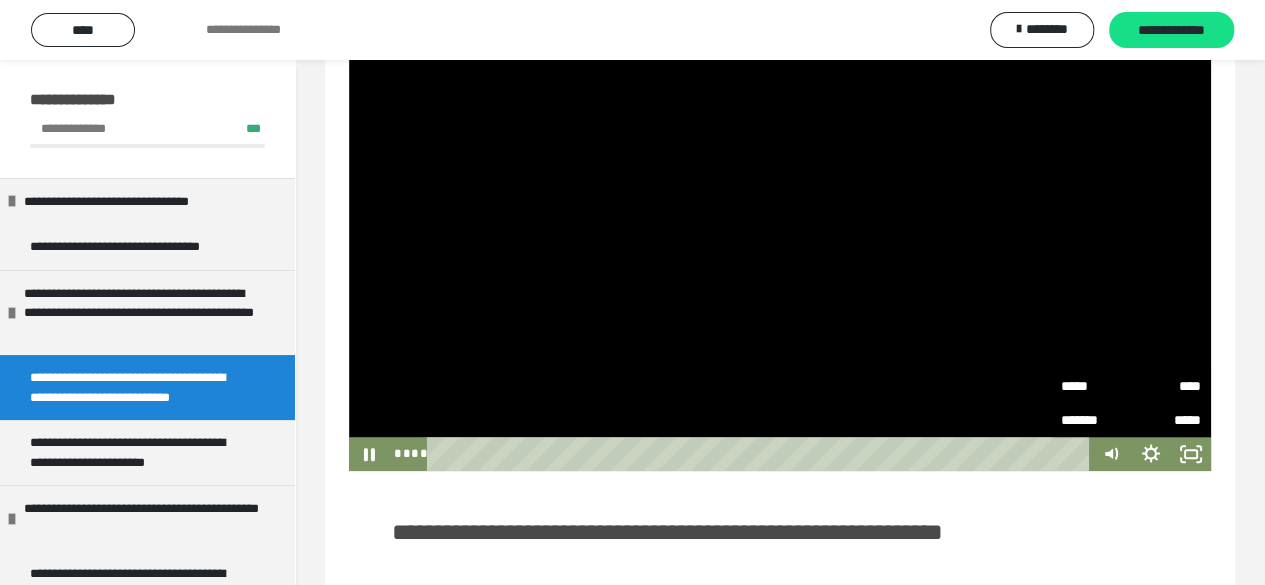 click at bounding box center (780, 228) 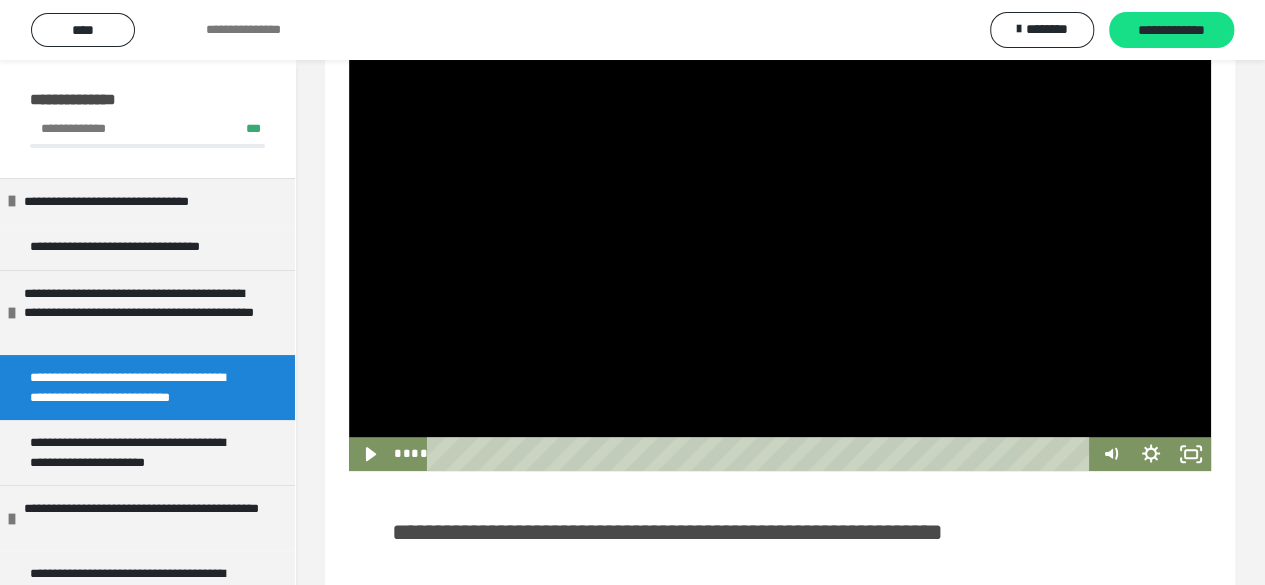 click at bounding box center [780, 228] 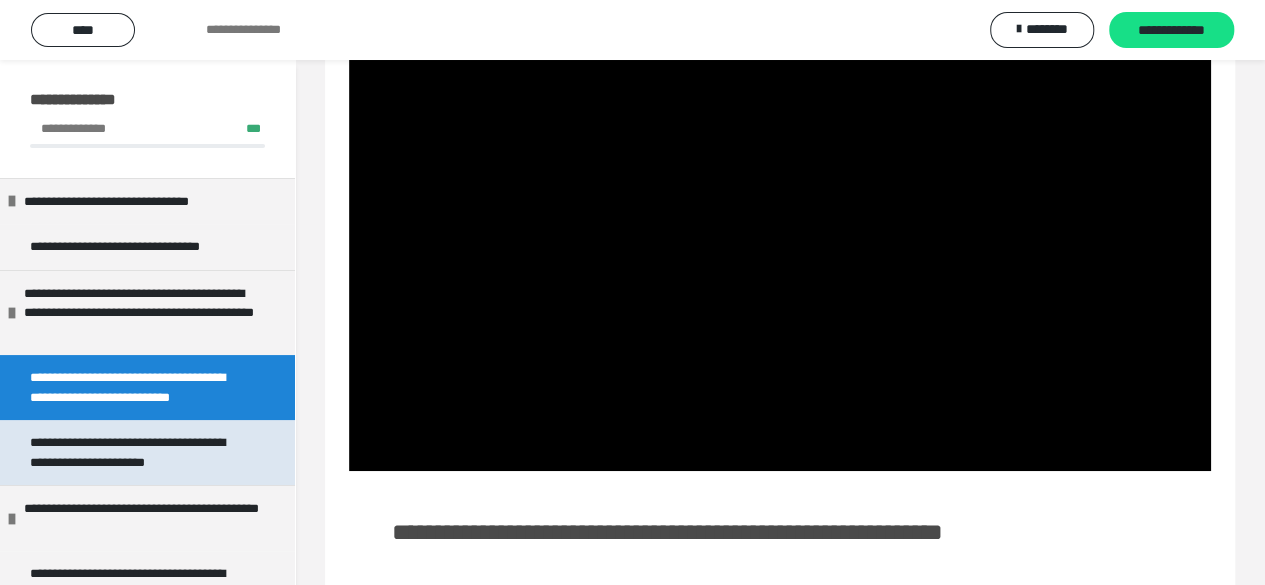 click on "**********" at bounding box center (132, 452) 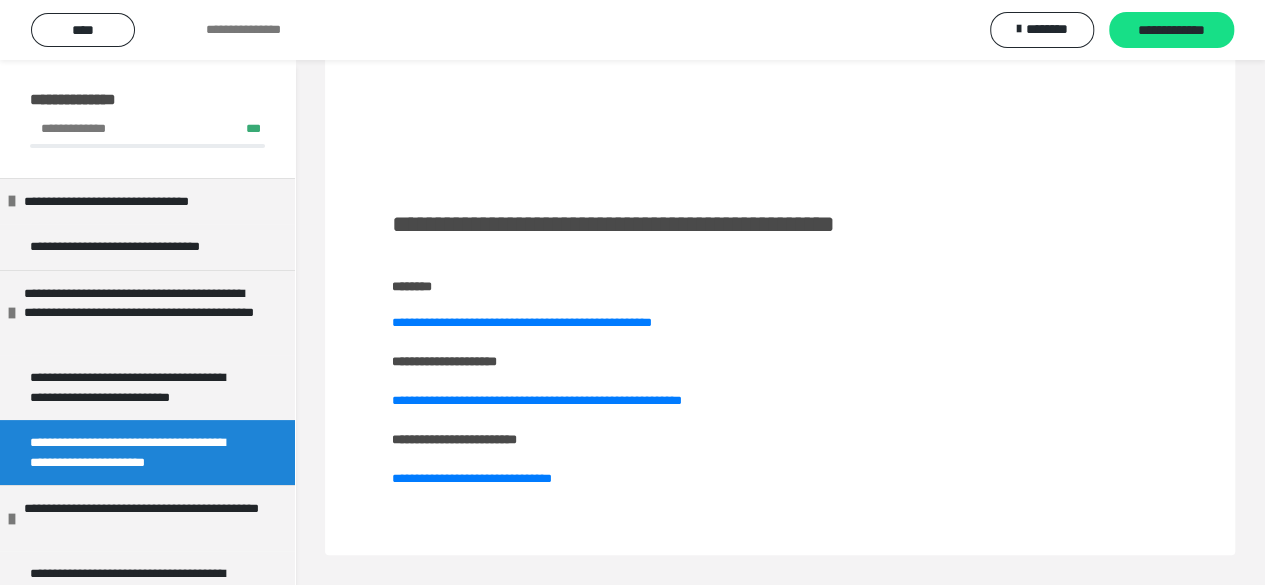 scroll, scrollTop: 230, scrollLeft: 0, axis: vertical 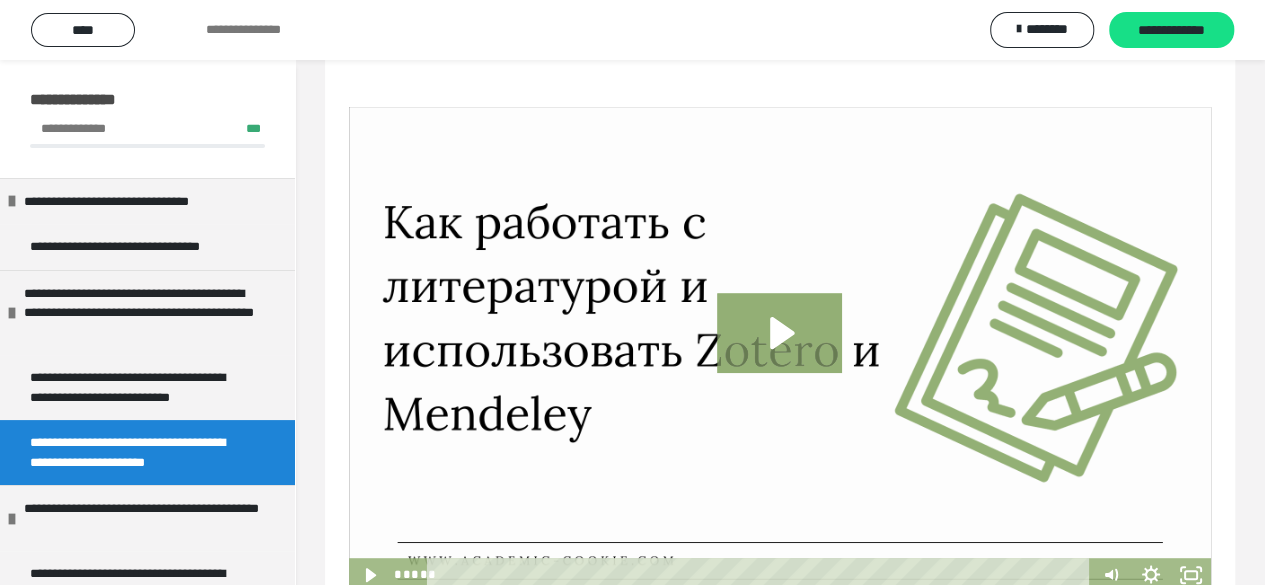 click at bounding box center [780, 349] 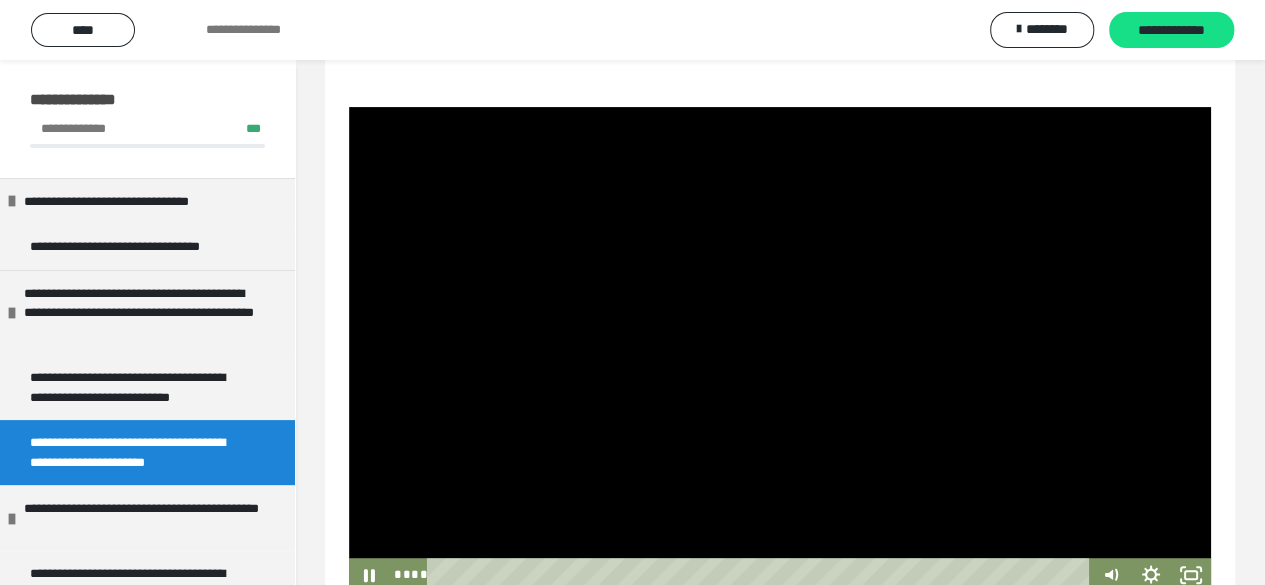 scroll, scrollTop: 279, scrollLeft: 0, axis: vertical 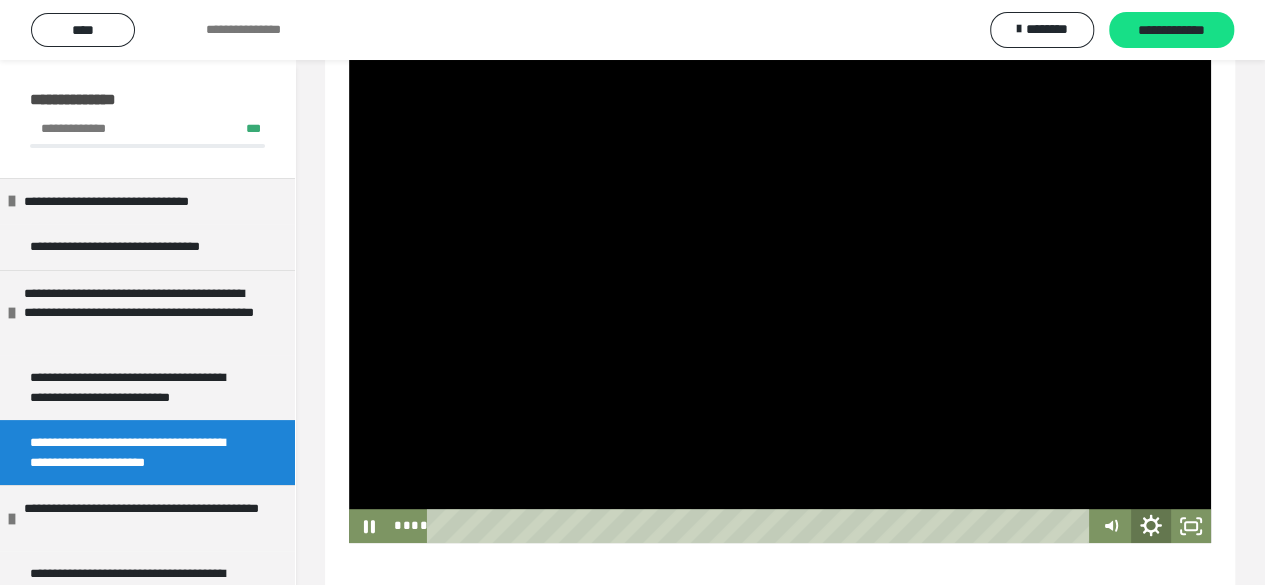 click 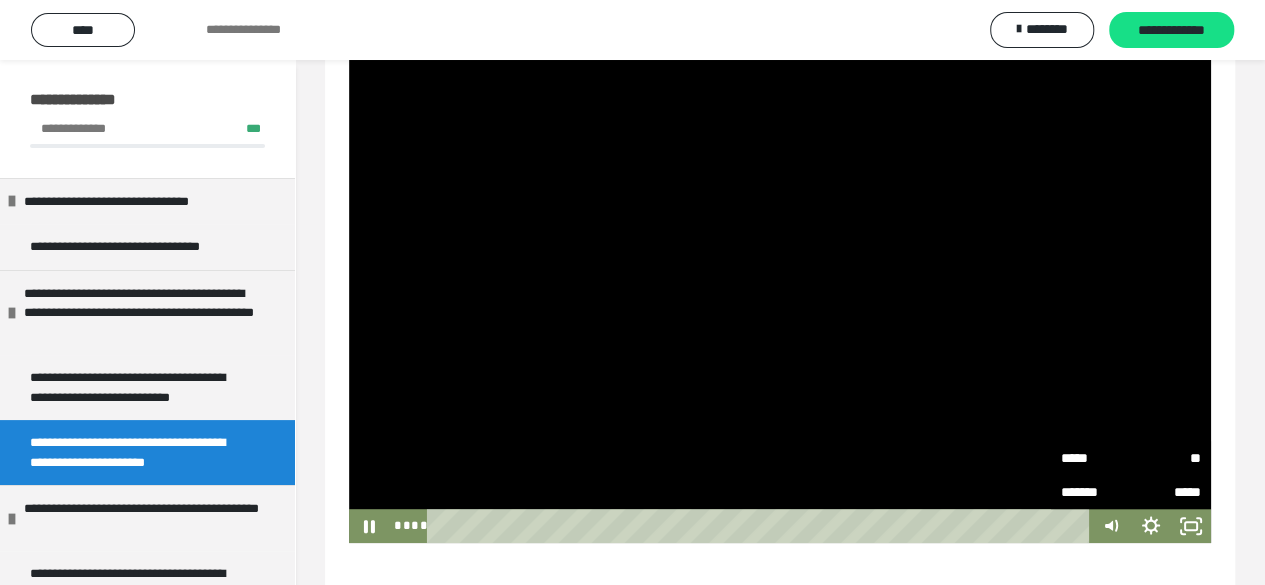 click on "**" at bounding box center (1166, 458) 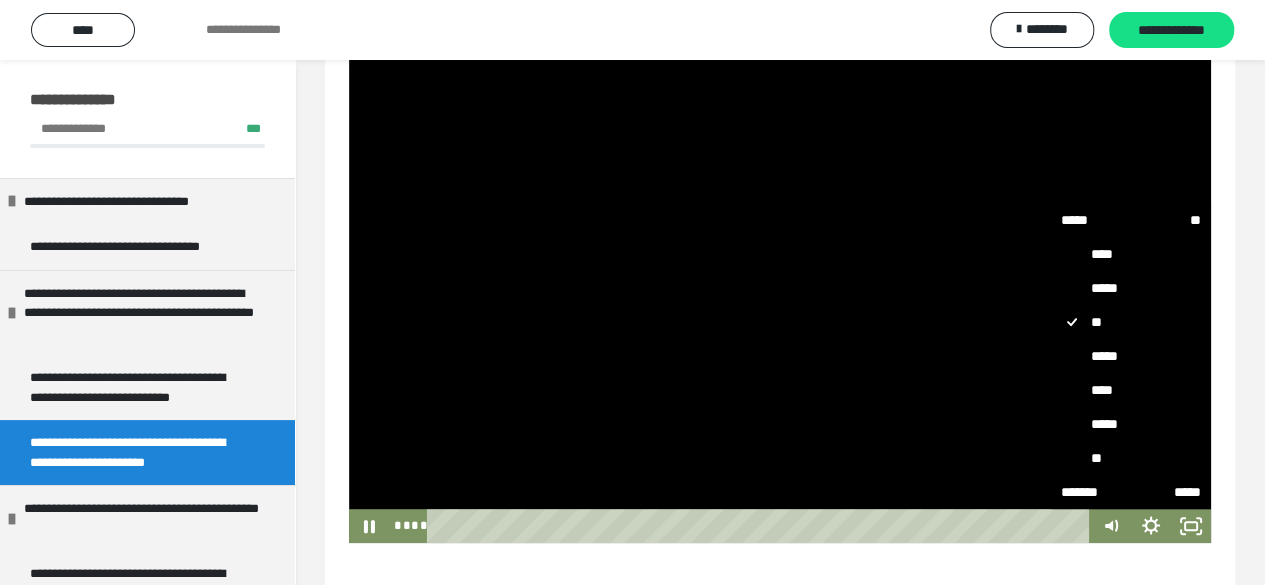 click on "****" at bounding box center (1131, 390) 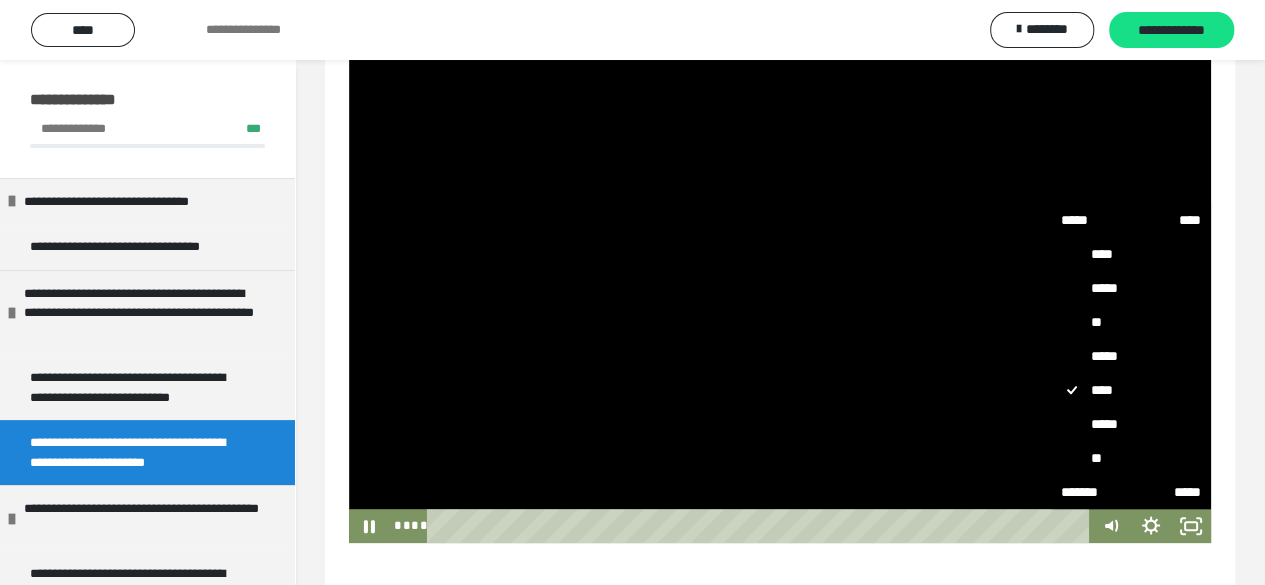 click on "****" at bounding box center (1131, 390) 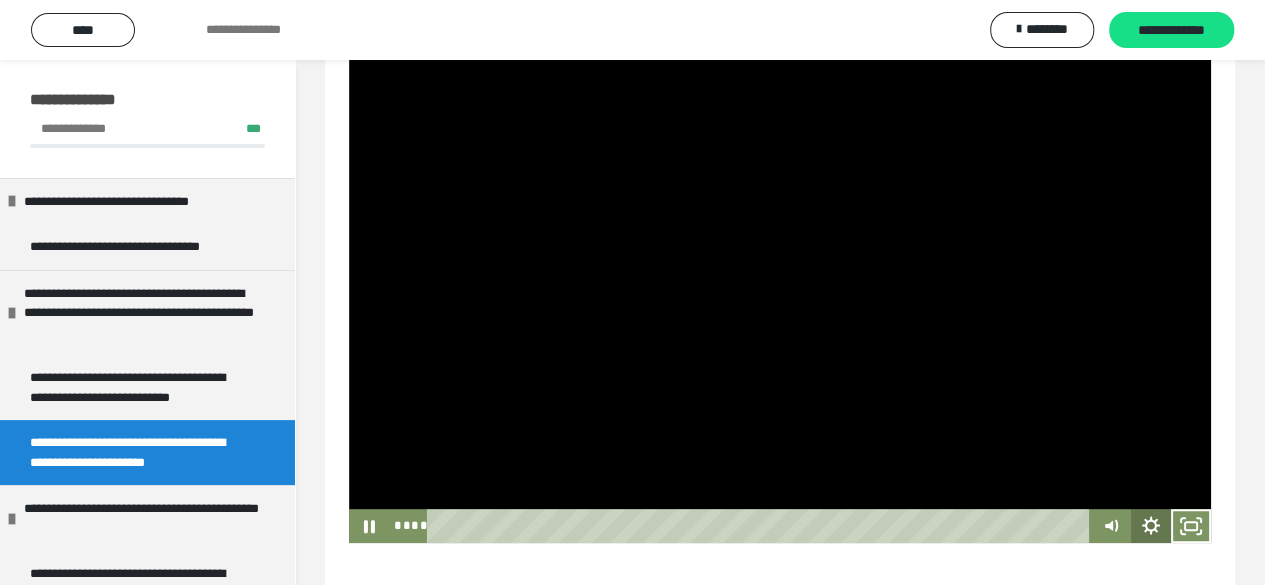 click 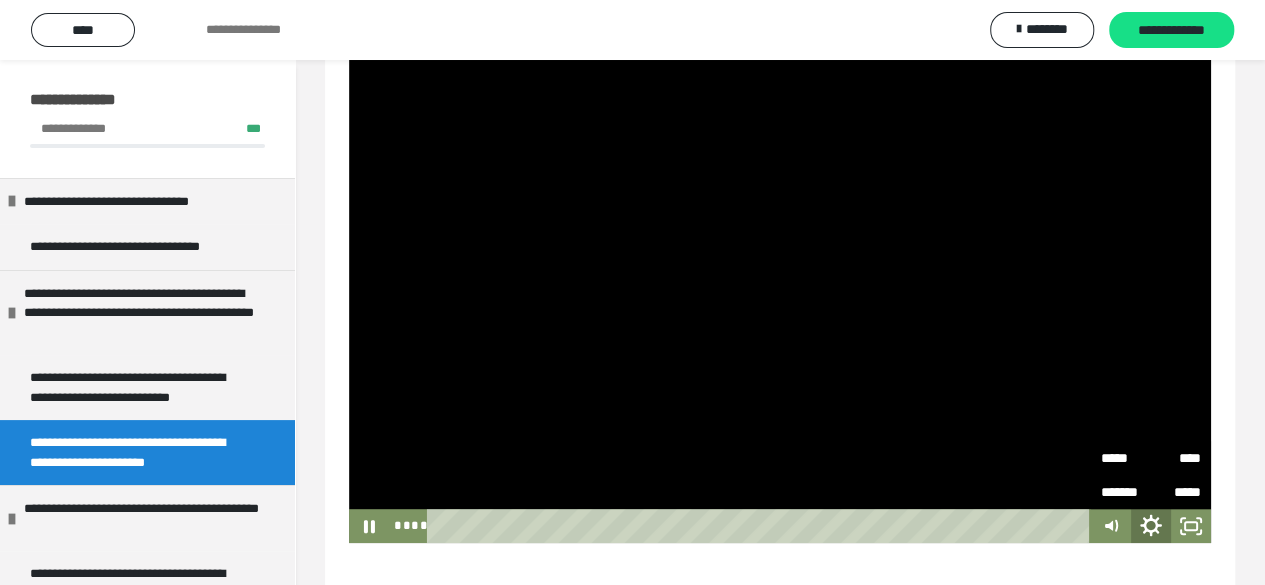 click 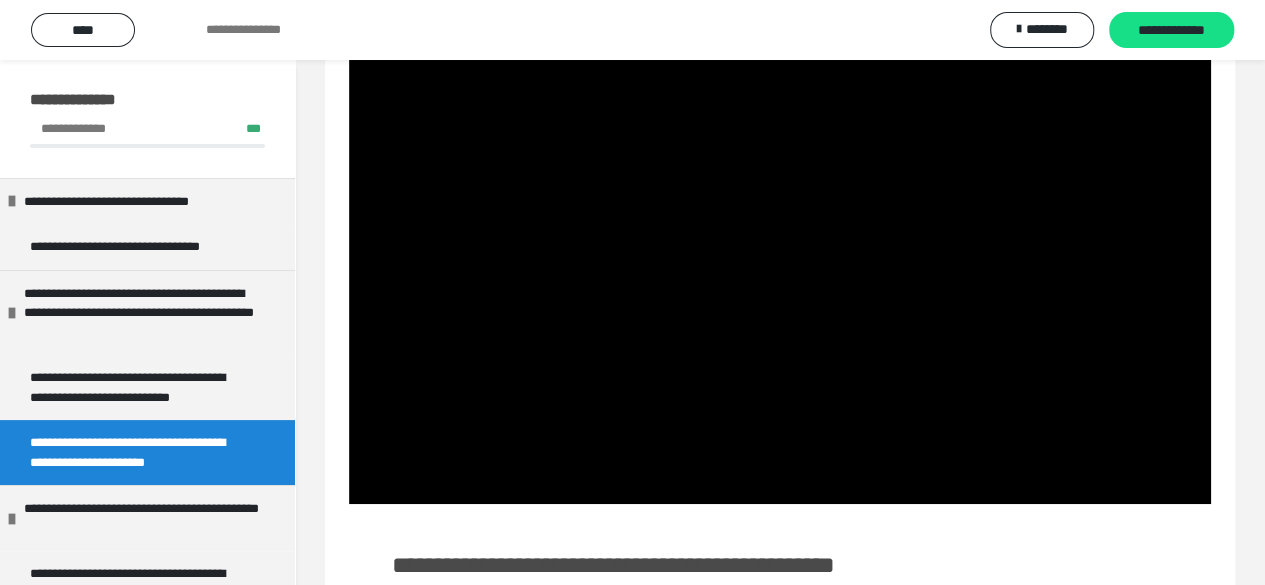 scroll, scrollTop: 319, scrollLeft: 0, axis: vertical 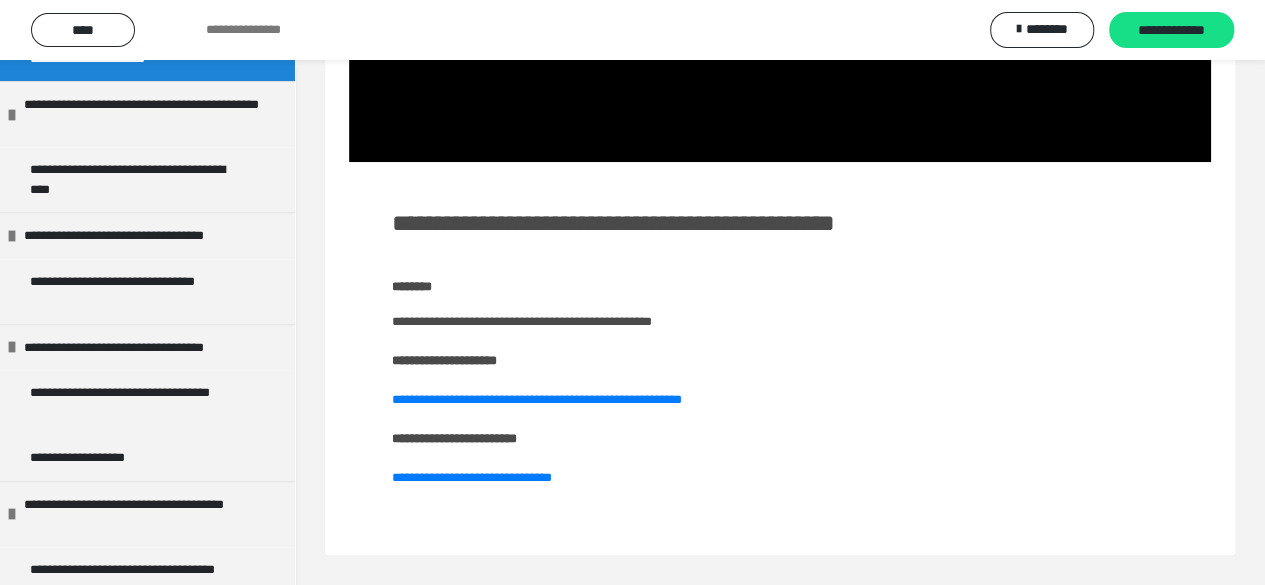 click on "**********" at bounding box center [522, 321] 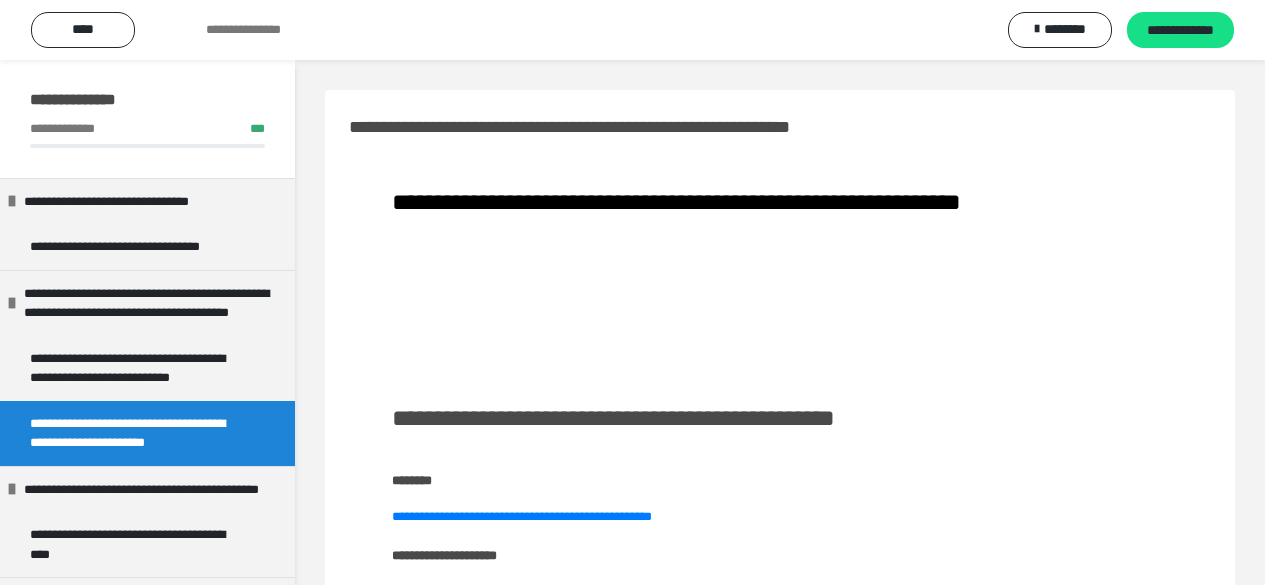 scroll, scrollTop: 194, scrollLeft: 0, axis: vertical 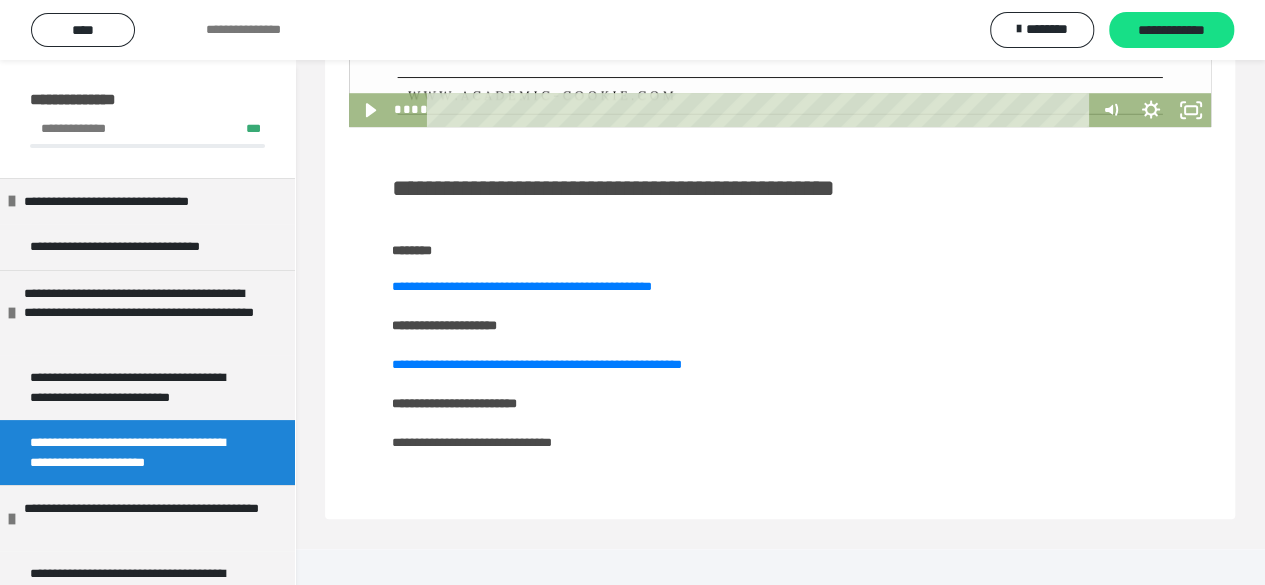 click on "**********" at bounding box center (472, 442) 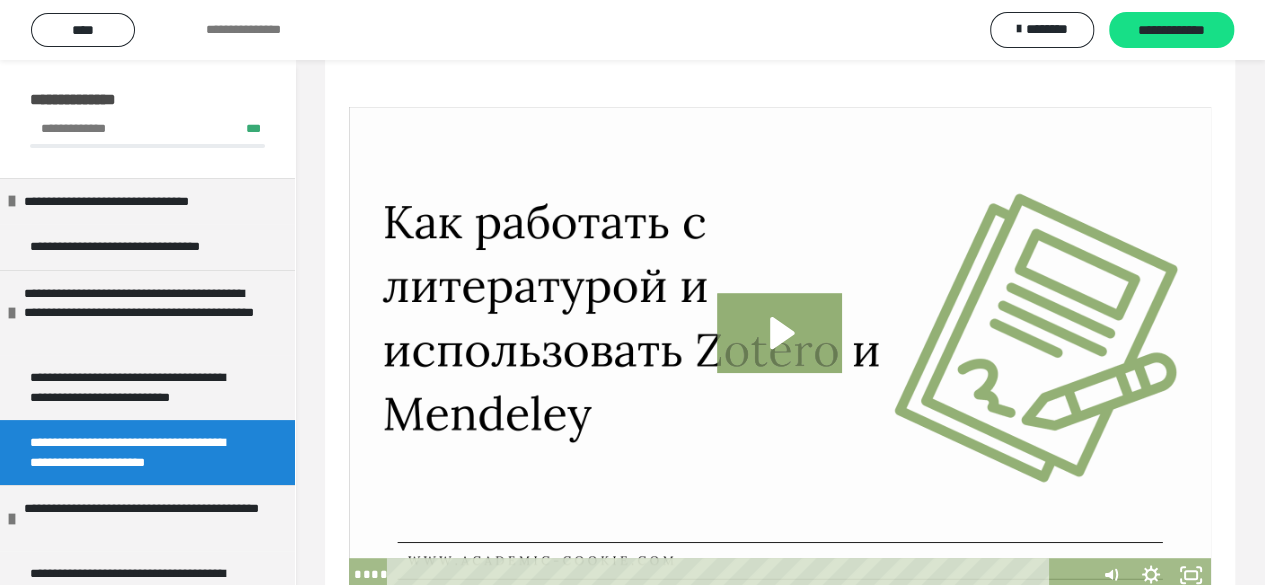 scroll, scrollTop: 230, scrollLeft: 0, axis: vertical 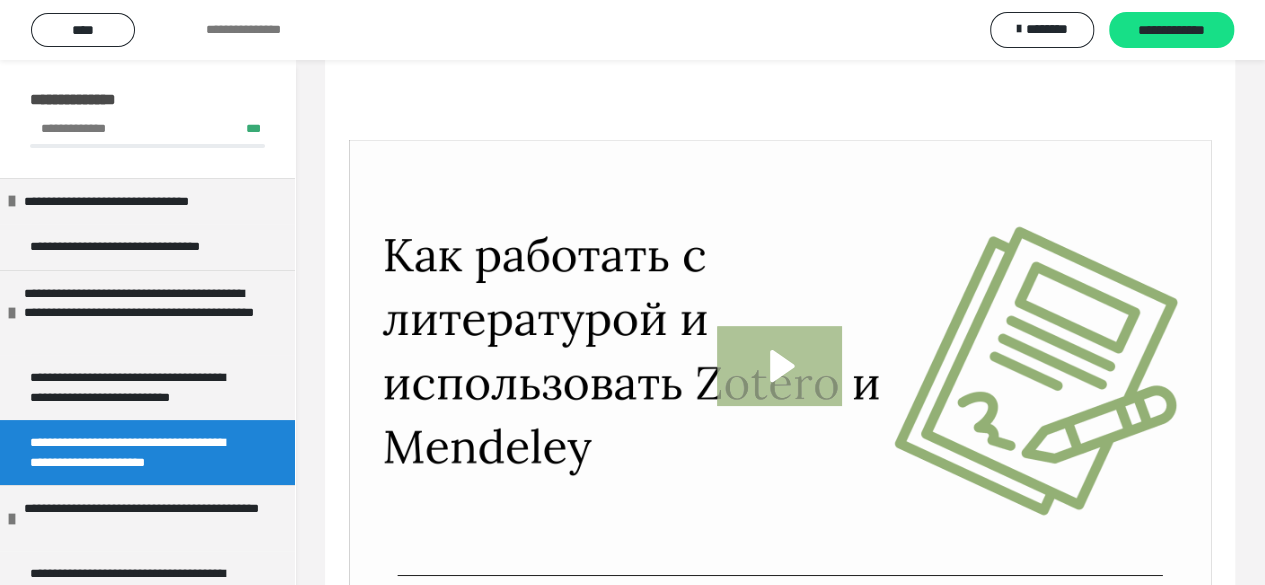 click 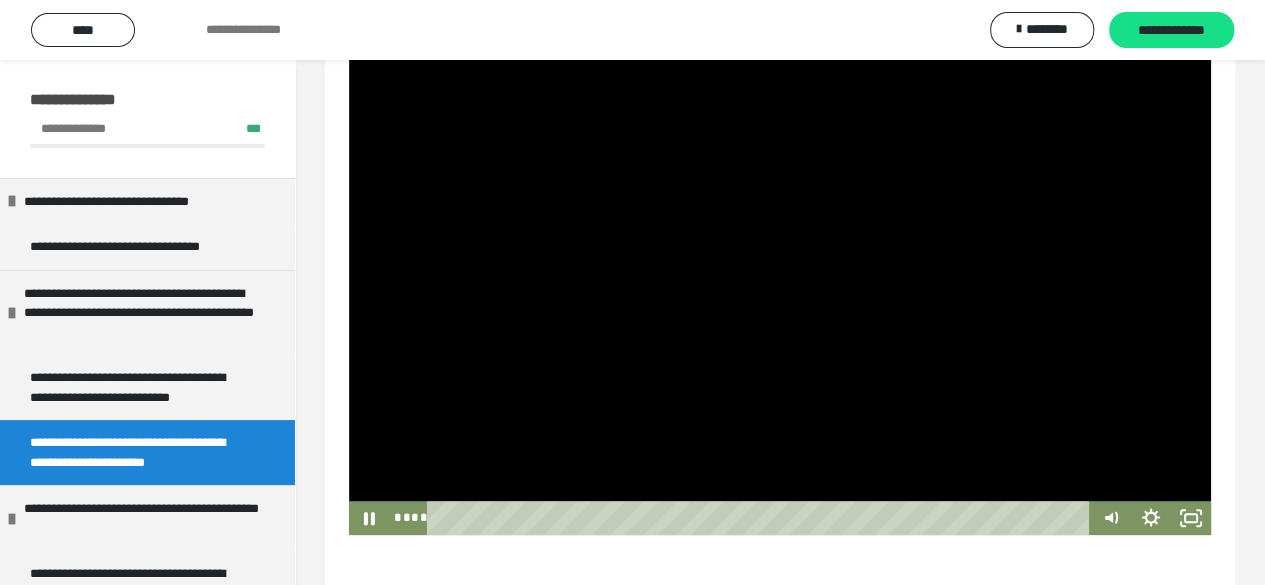 scroll, scrollTop: 331, scrollLeft: 0, axis: vertical 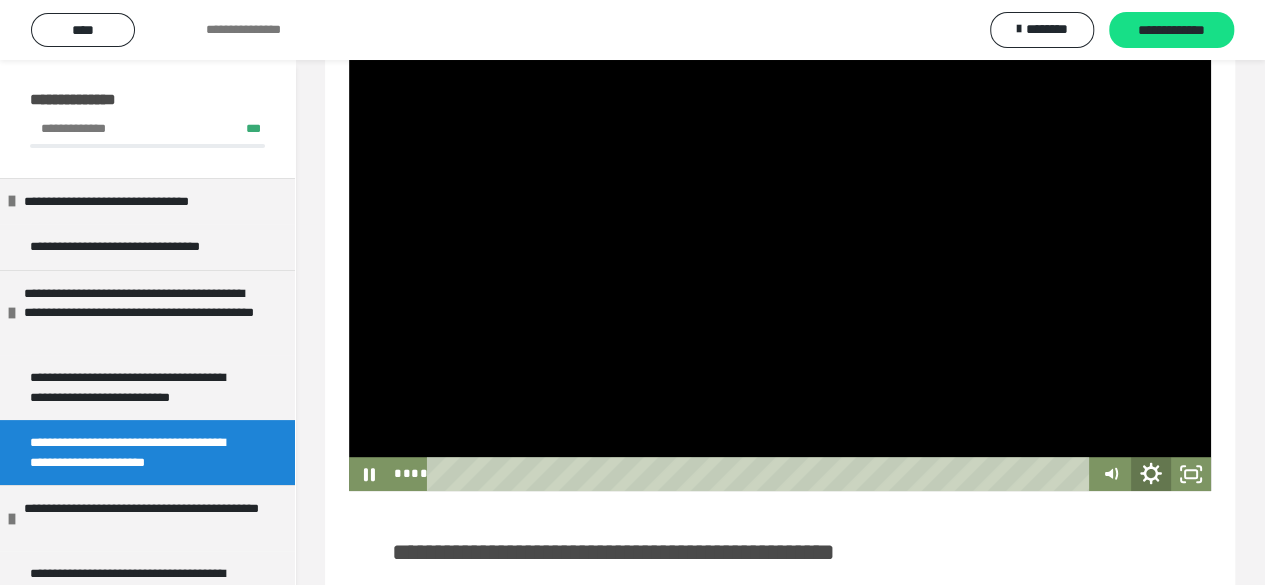 click 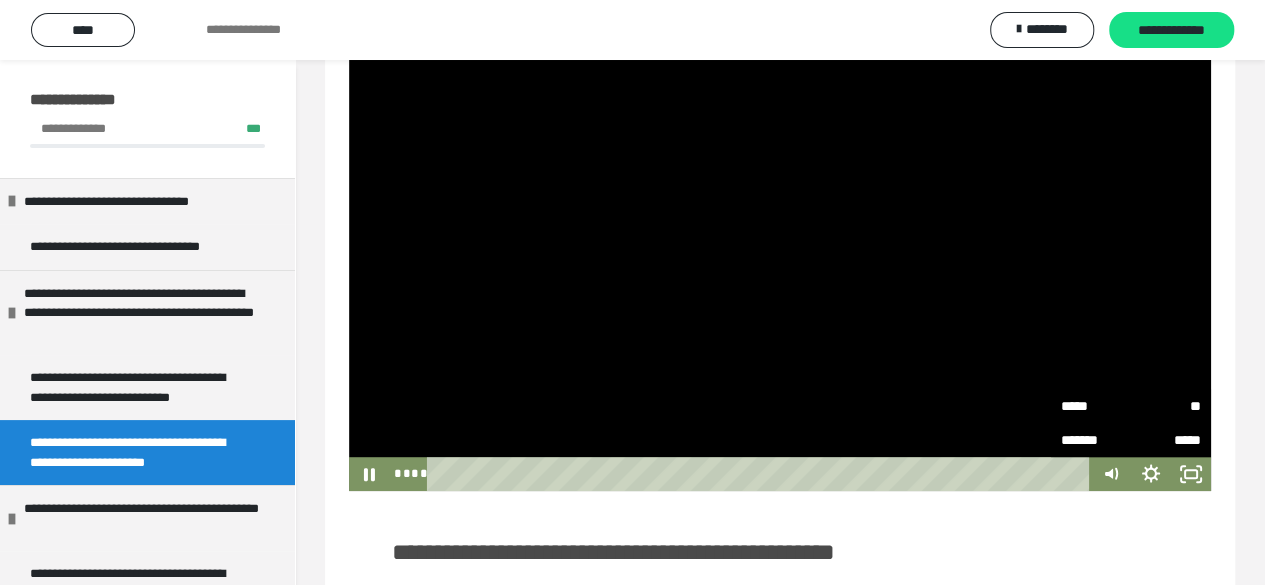 click on "**" at bounding box center [1166, 406] 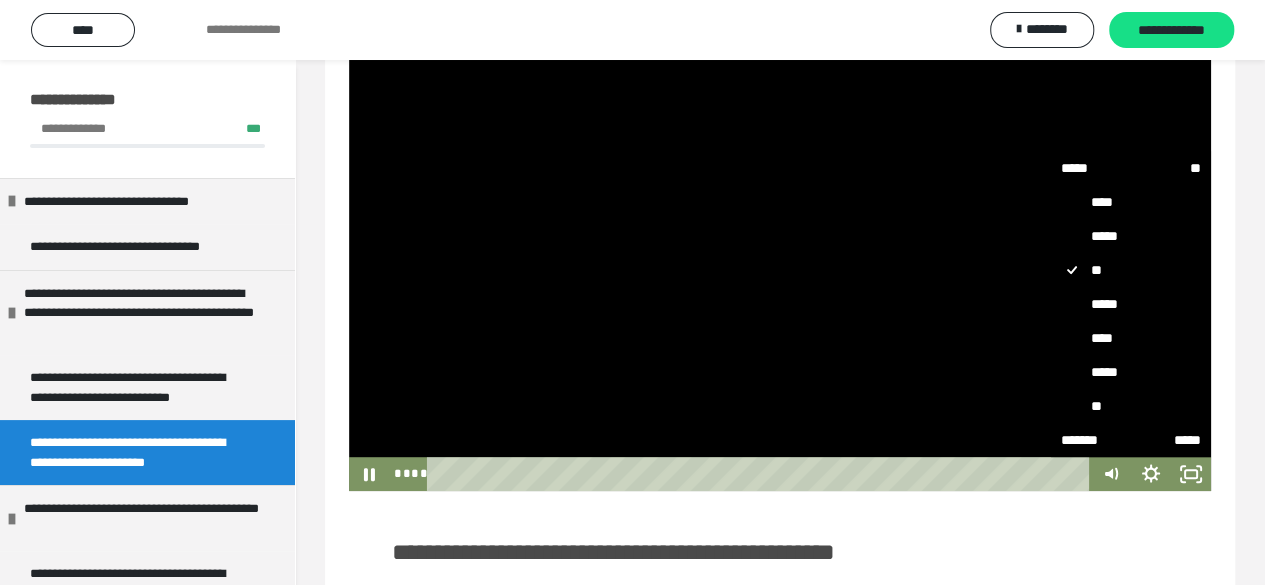 click on "****" at bounding box center [1131, 338] 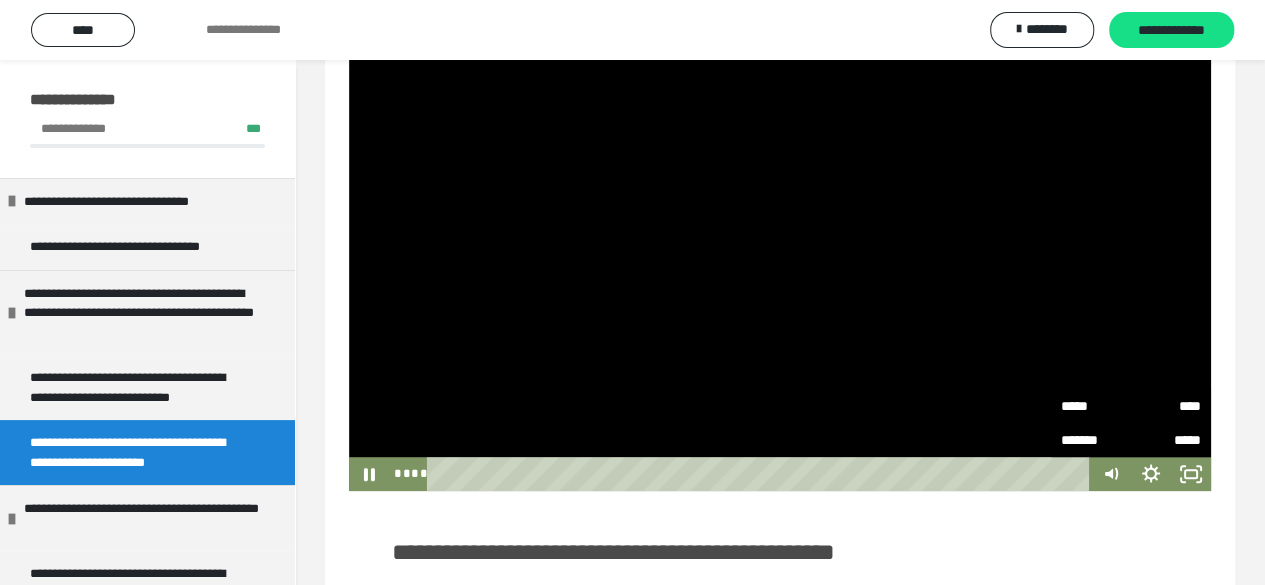 click on "**********" at bounding box center (780, 675) 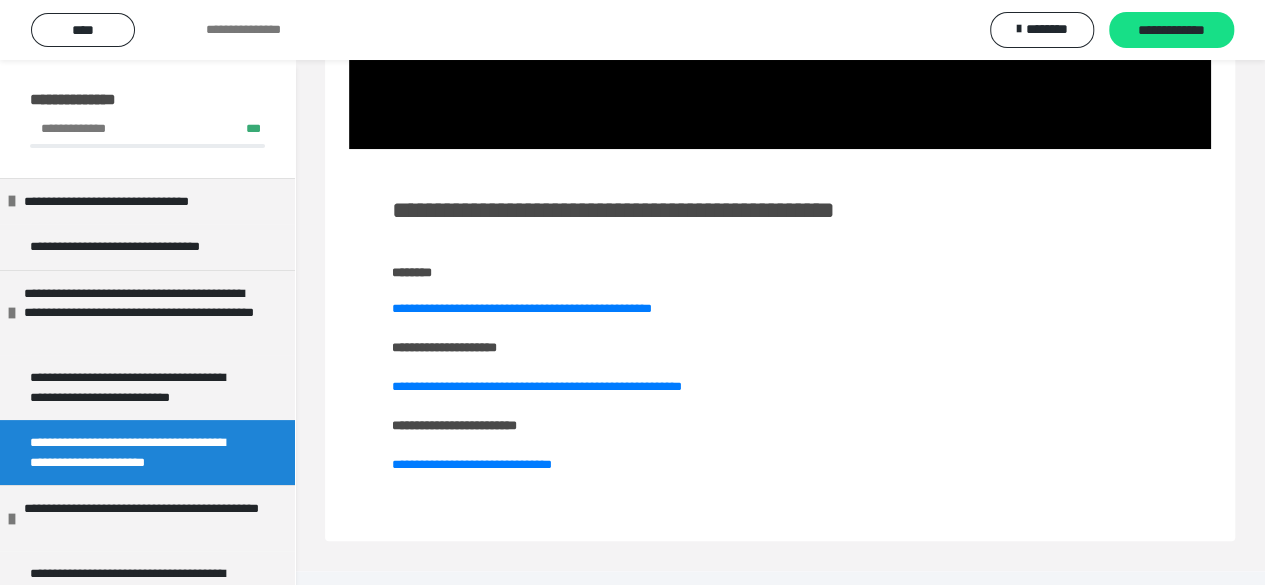 scroll, scrollTop: 695, scrollLeft: 0, axis: vertical 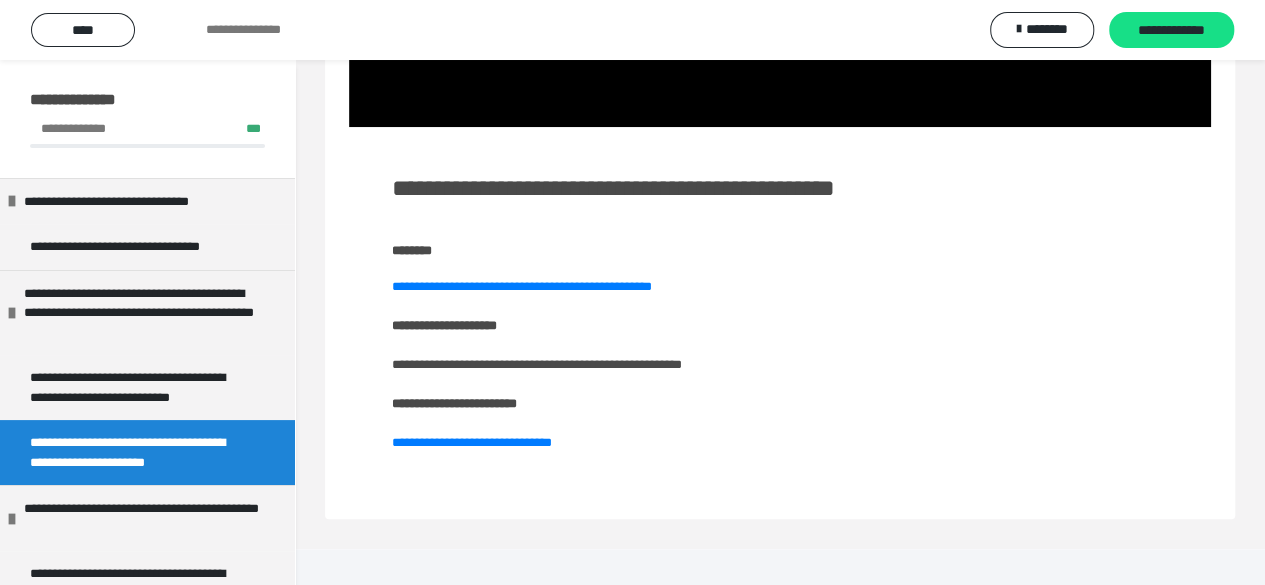 click on "**********" at bounding box center (537, 364) 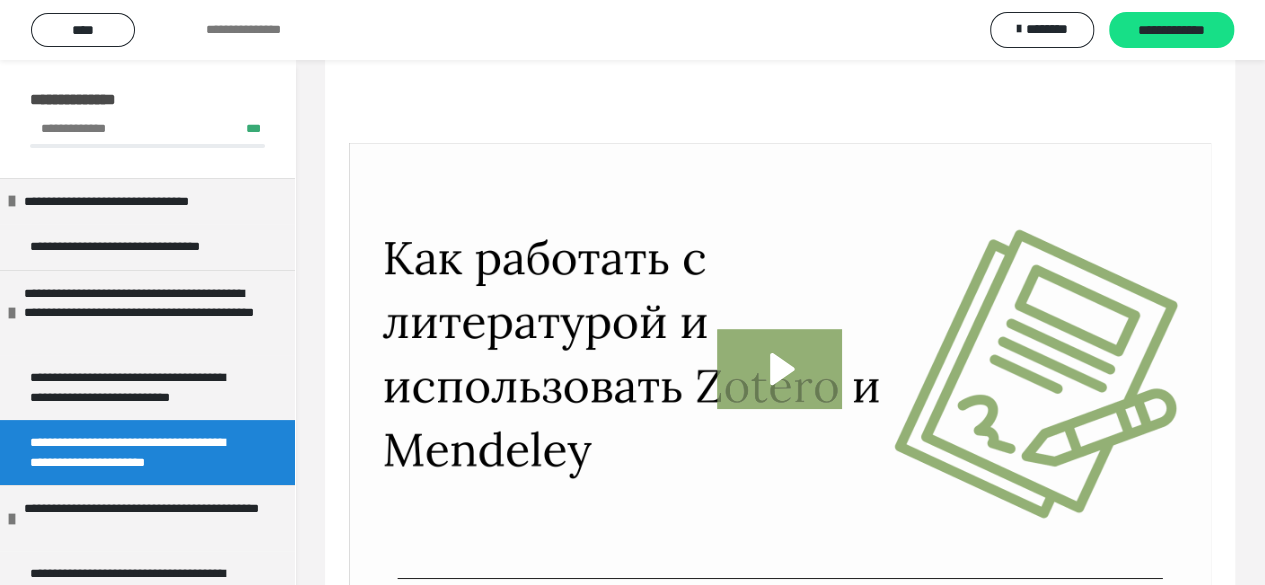 scroll, scrollTop: 194, scrollLeft: 0, axis: vertical 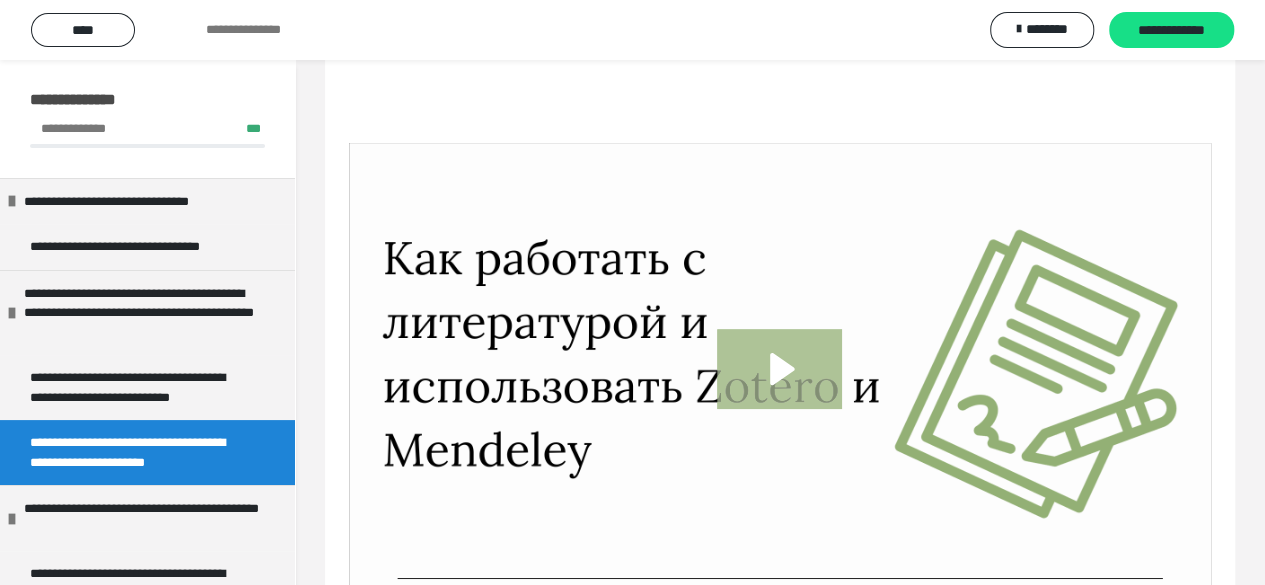 click 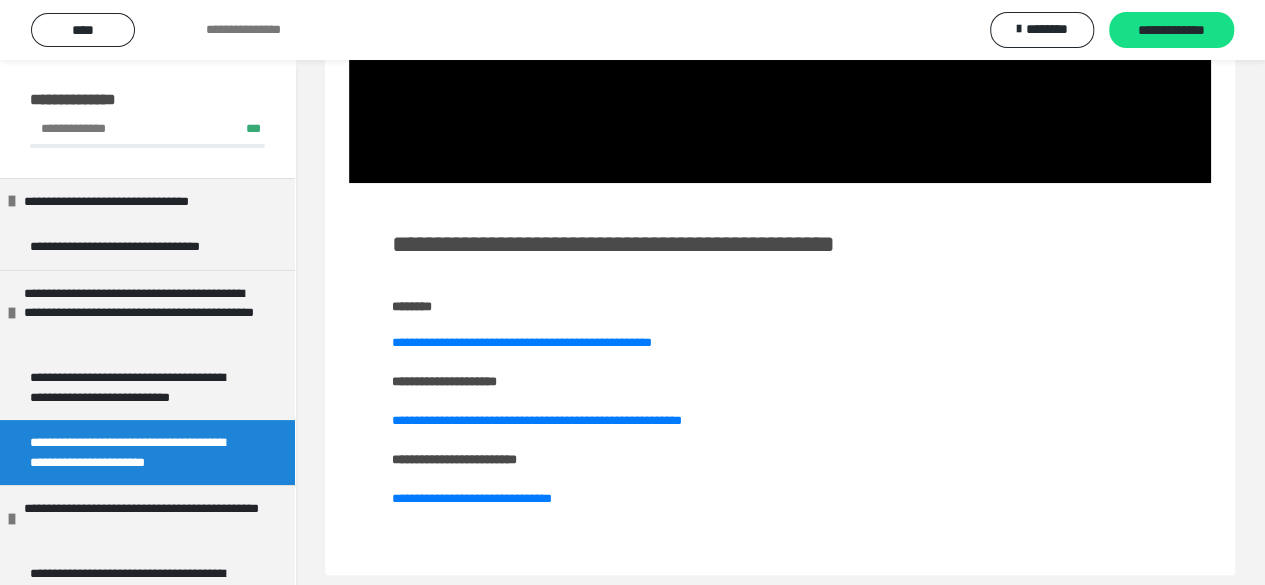 scroll, scrollTop: 640, scrollLeft: 0, axis: vertical 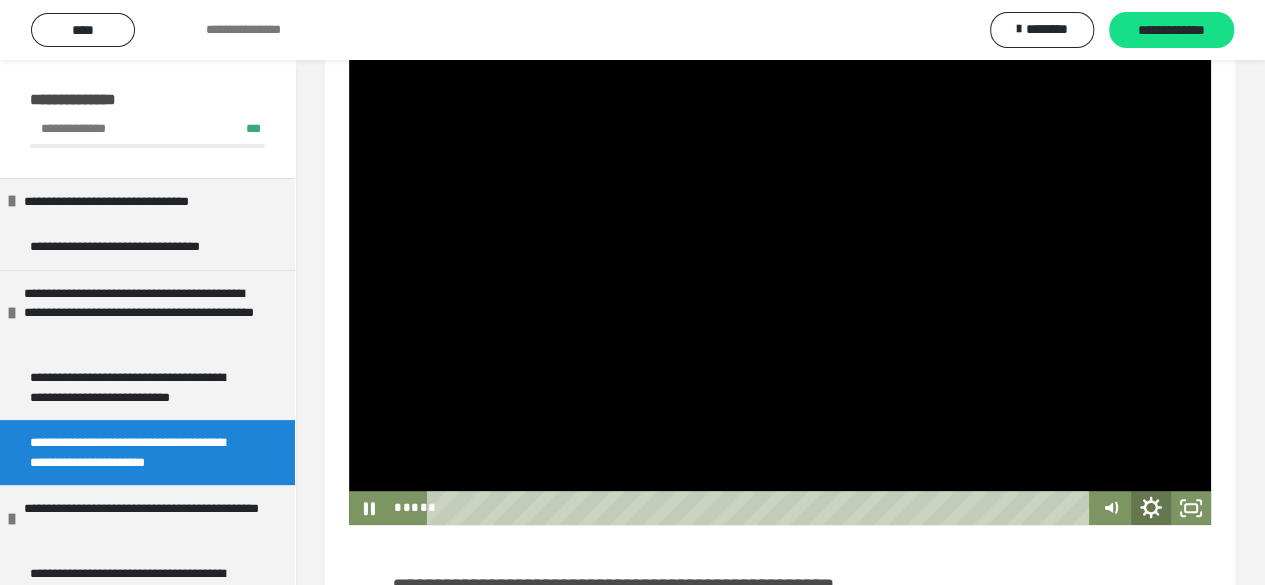 click 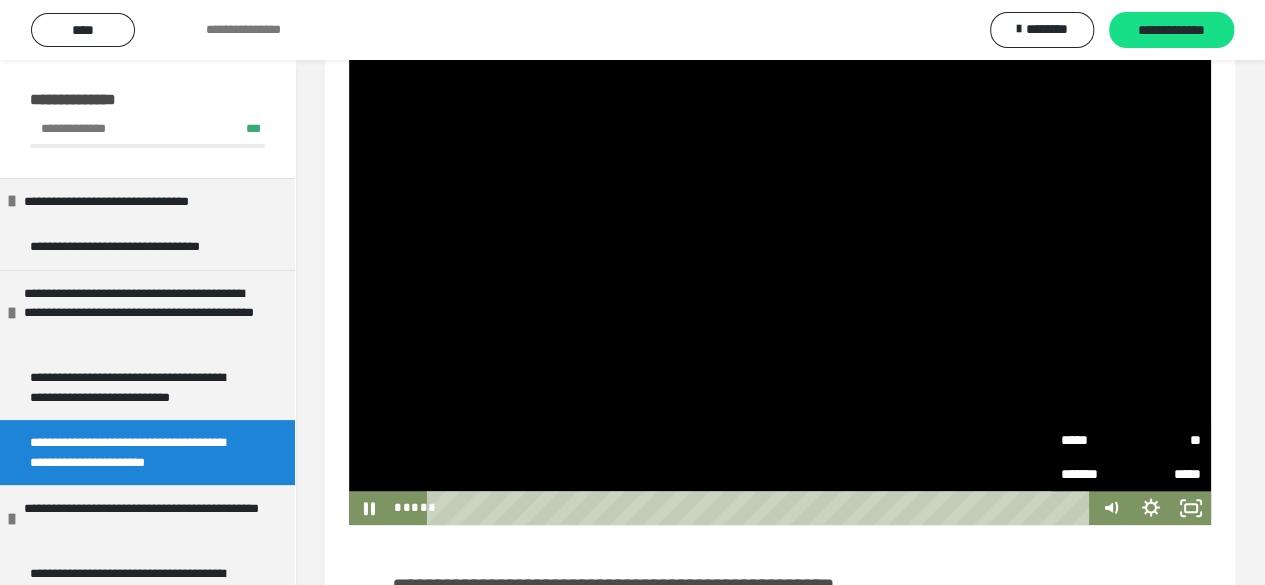 click on "**" at bounding box center [1166, 440] 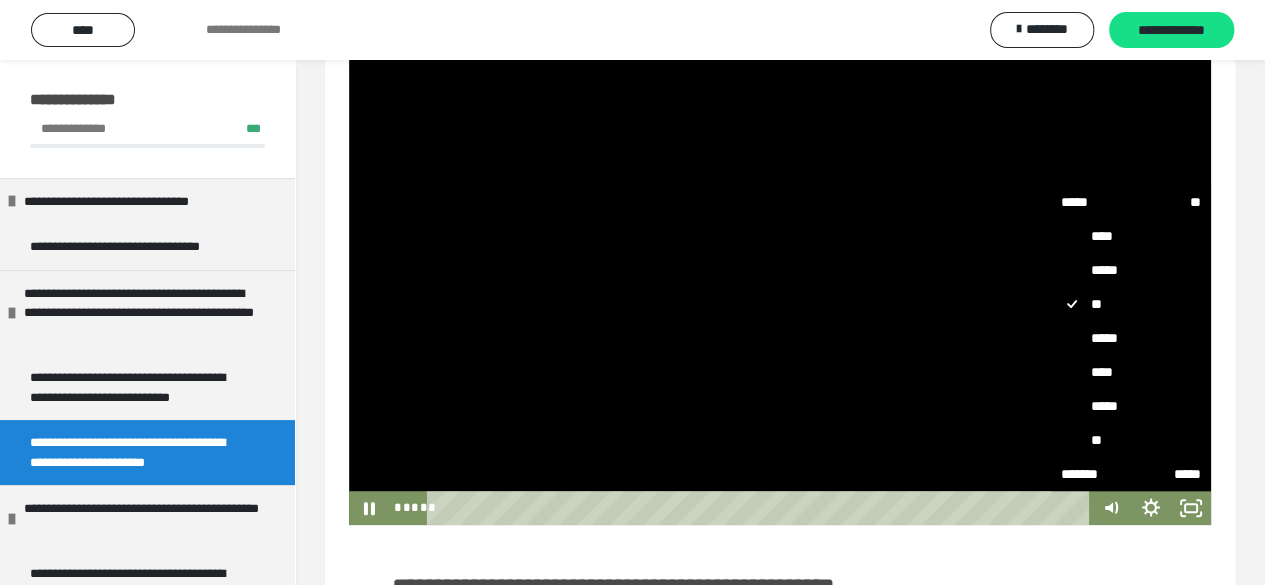 click on "****" at bounding box center (1131, 372) 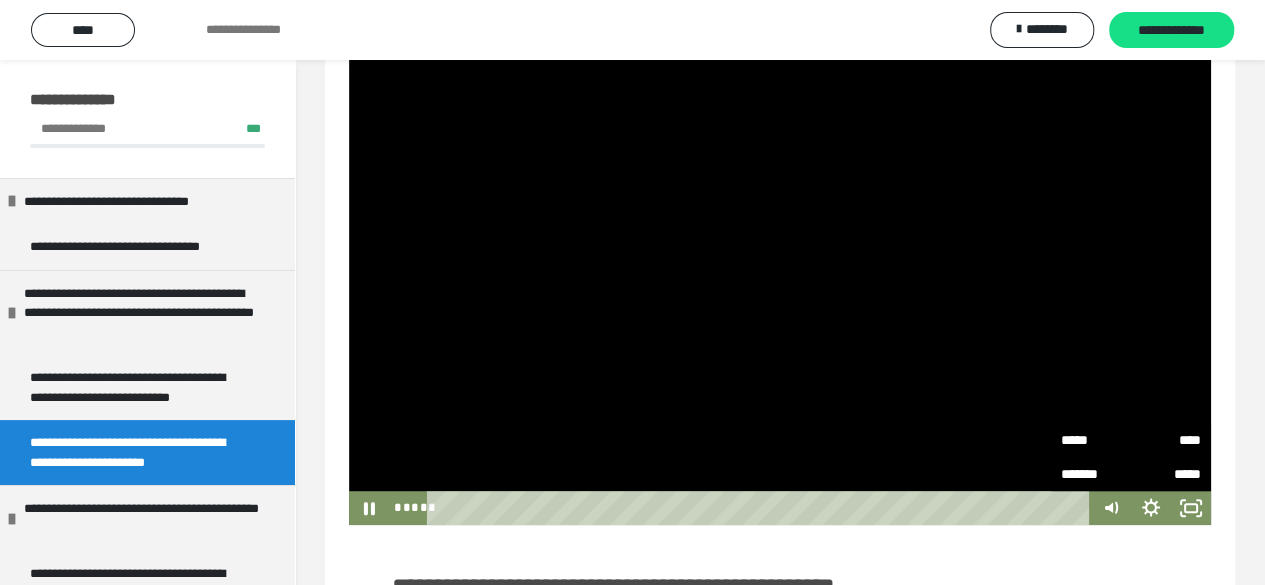 click at bounding box center (780, 282) 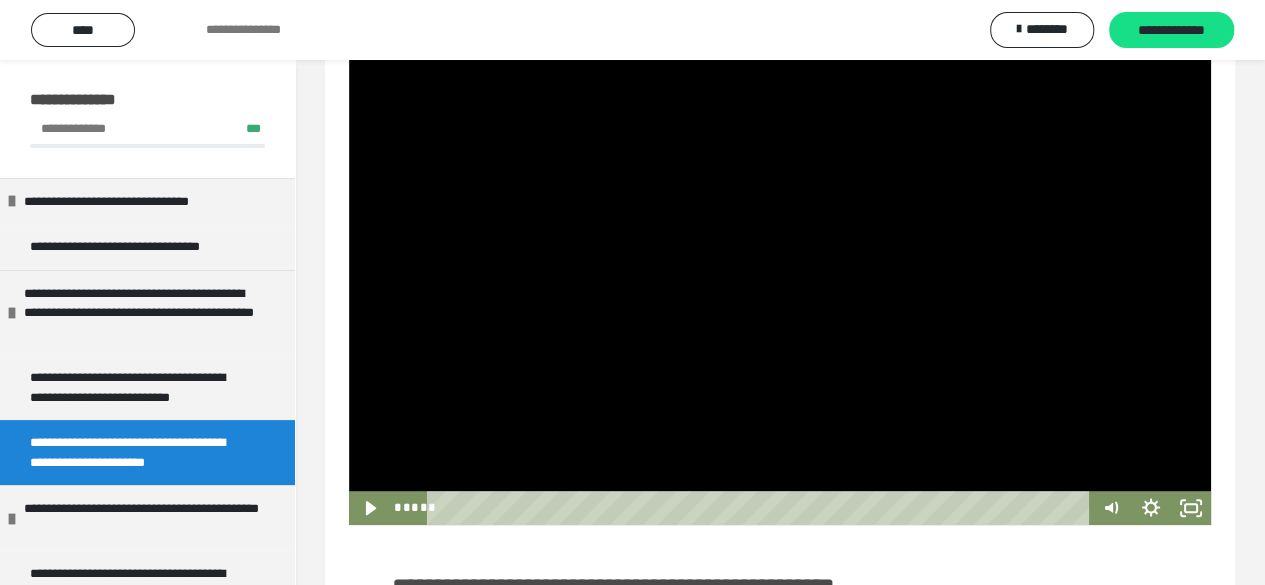 click at bounding box center (780, 282) 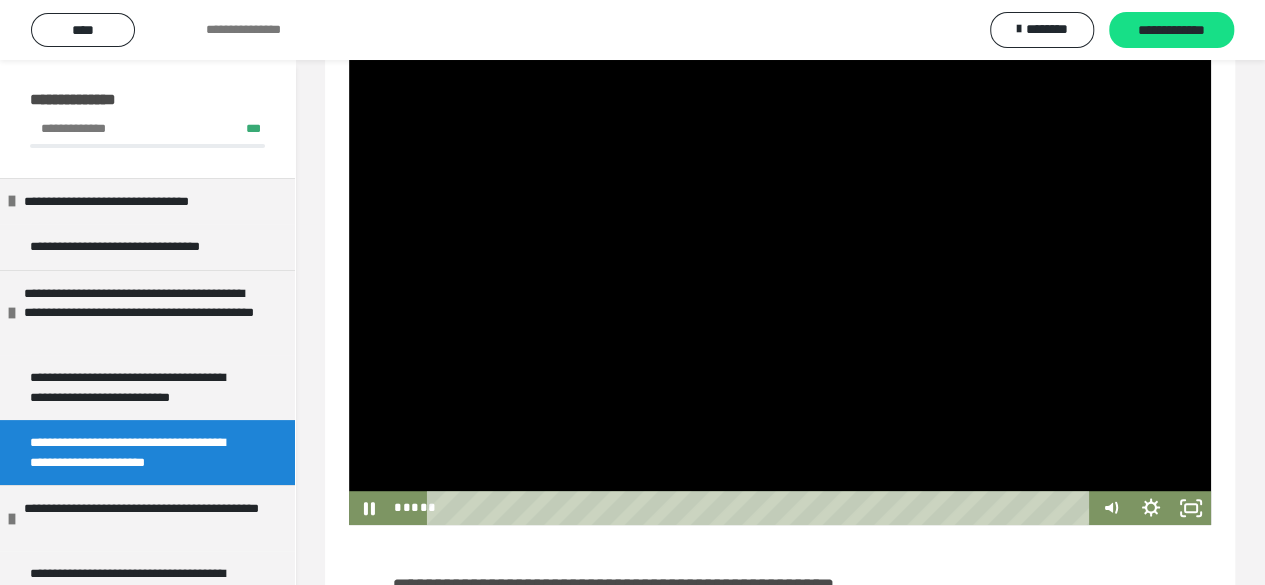 click at bounding box center [780, 282] 